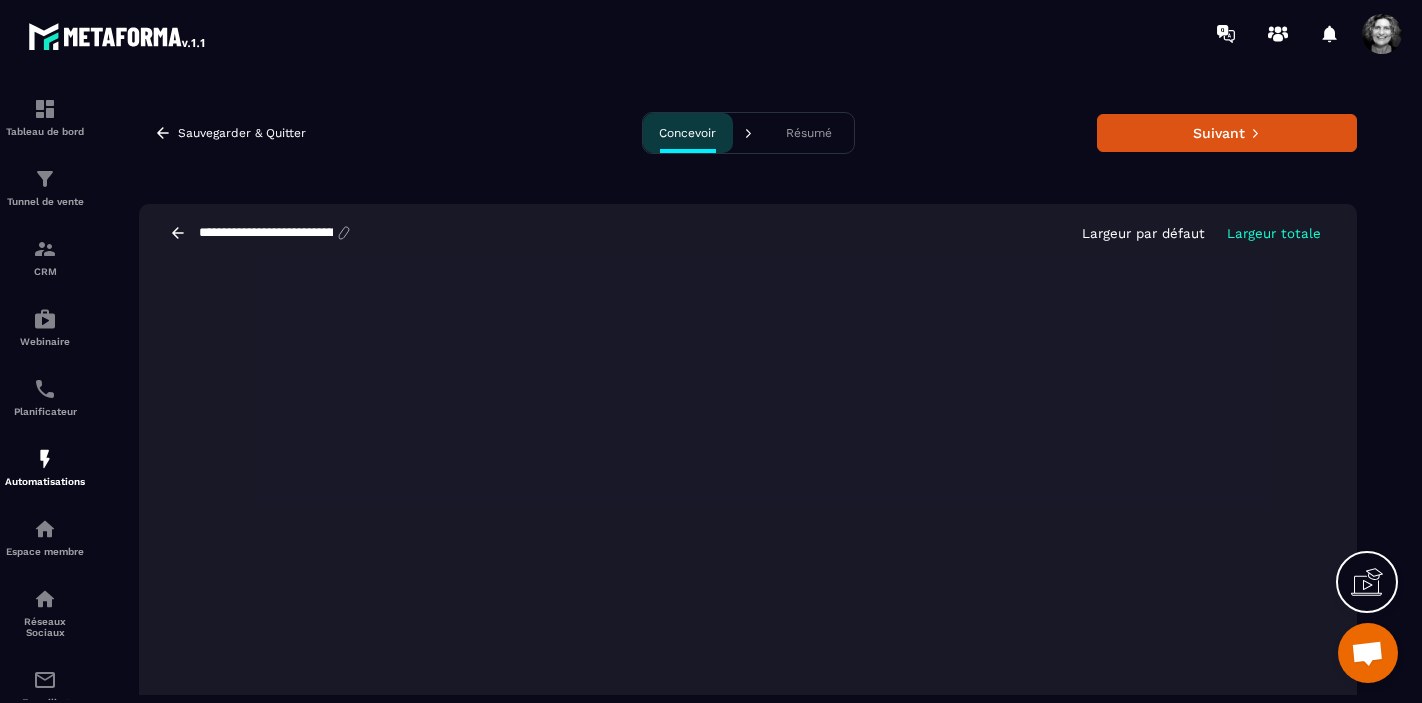 scroll, scrollTop: 0, scrollLeft: 0, axis: both 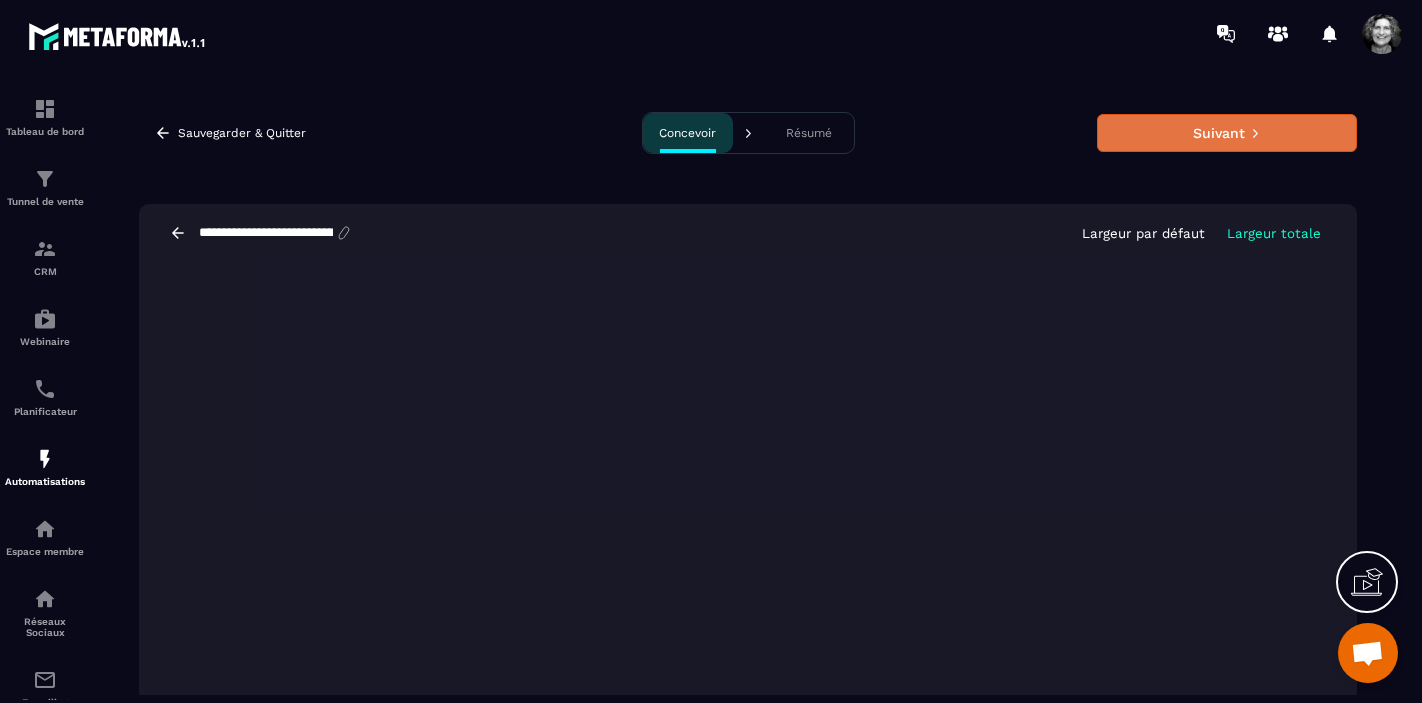 click on "Suivant" at bounding box center [1227, 133] 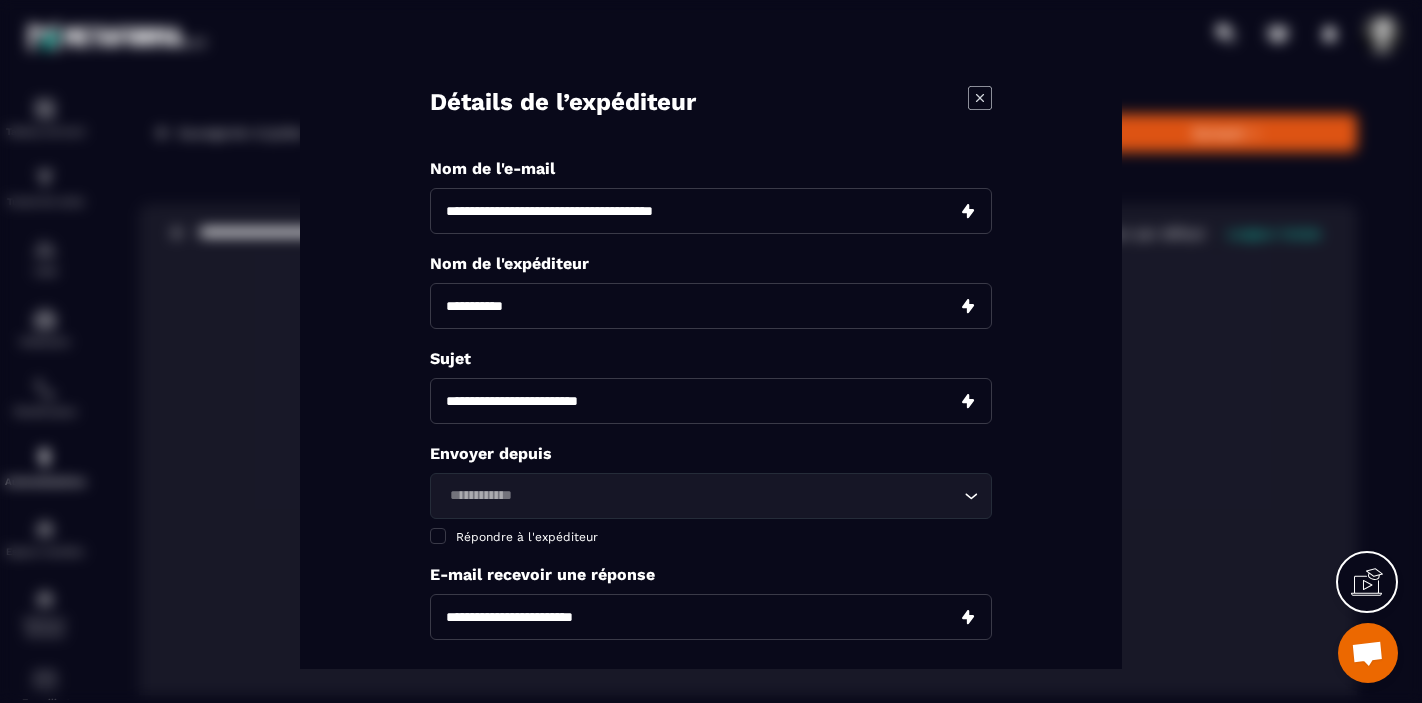 drag, startPoint x: 552, startPoint y: 211, endPoint x: 415, endPoint y: 210, distance: 137.00365 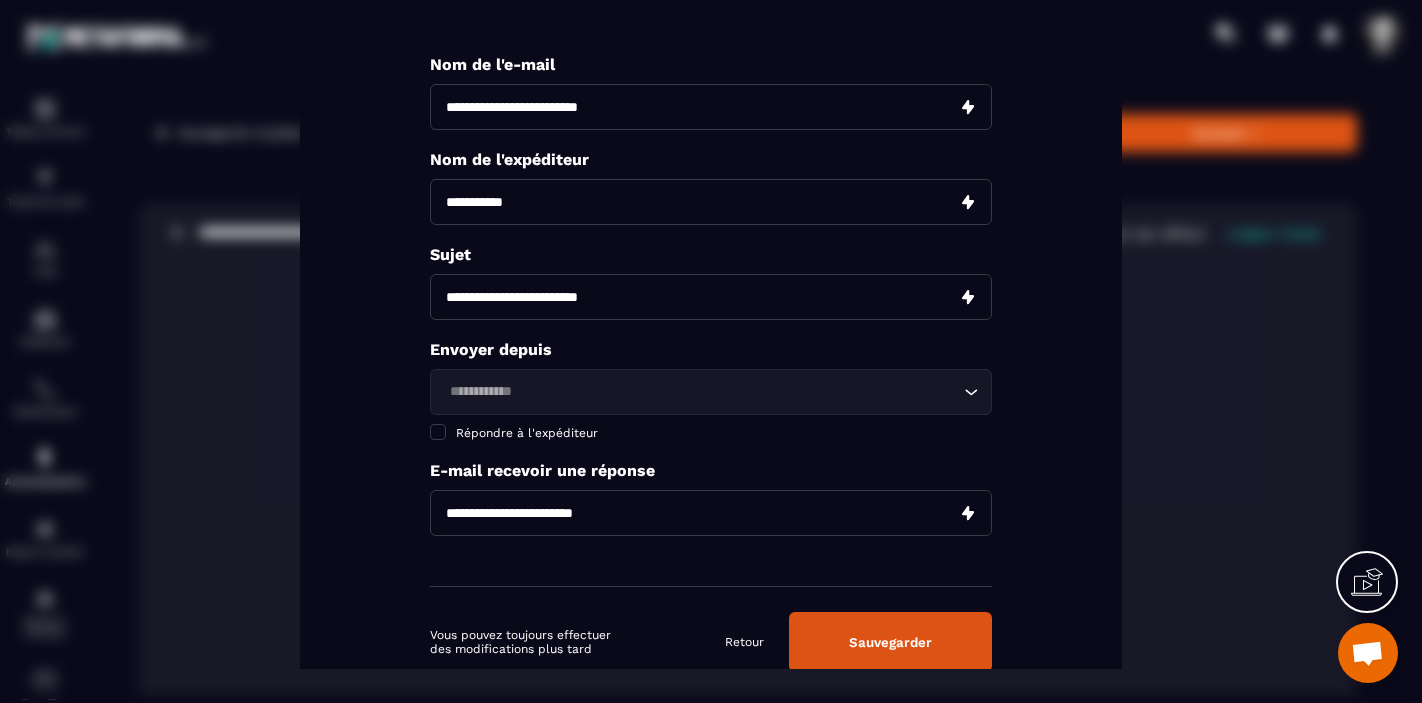 scroll, scrollTop: 157, scrollLeft: 0, axis: vertical 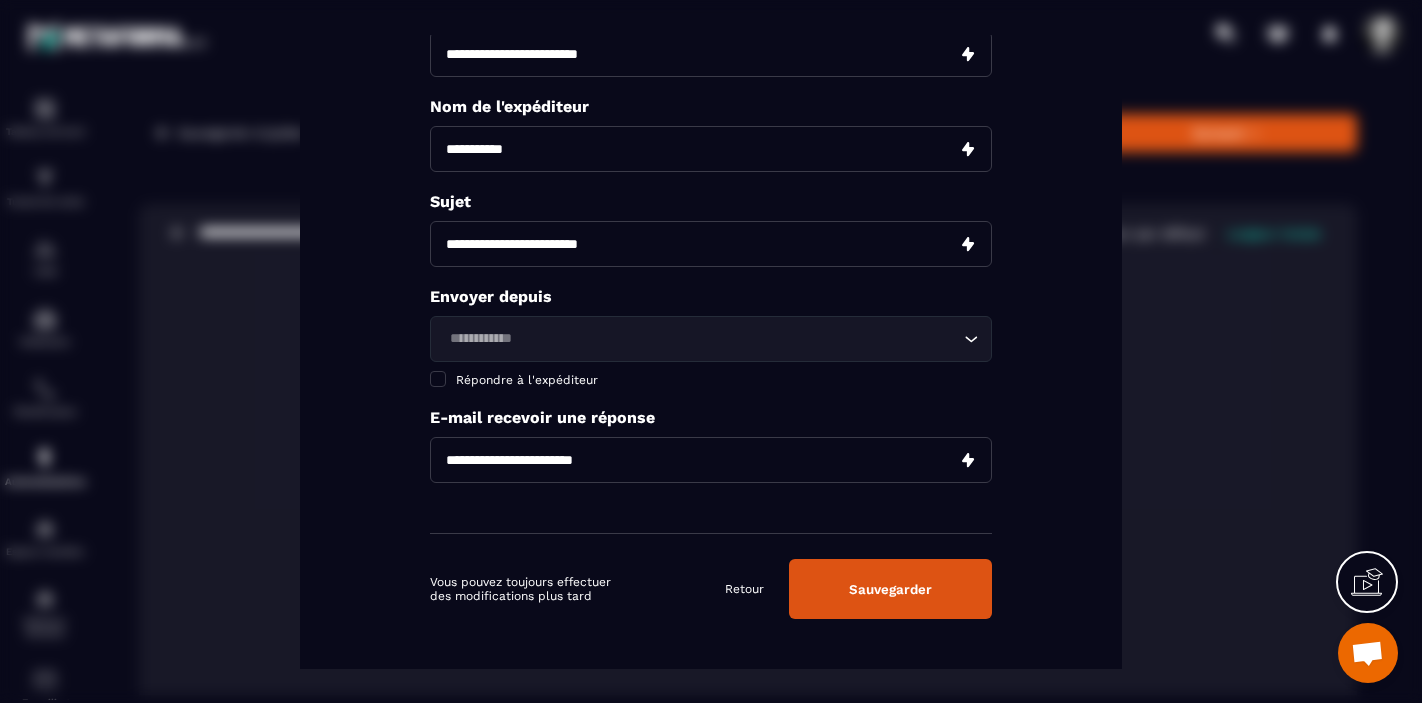 type on "**********" 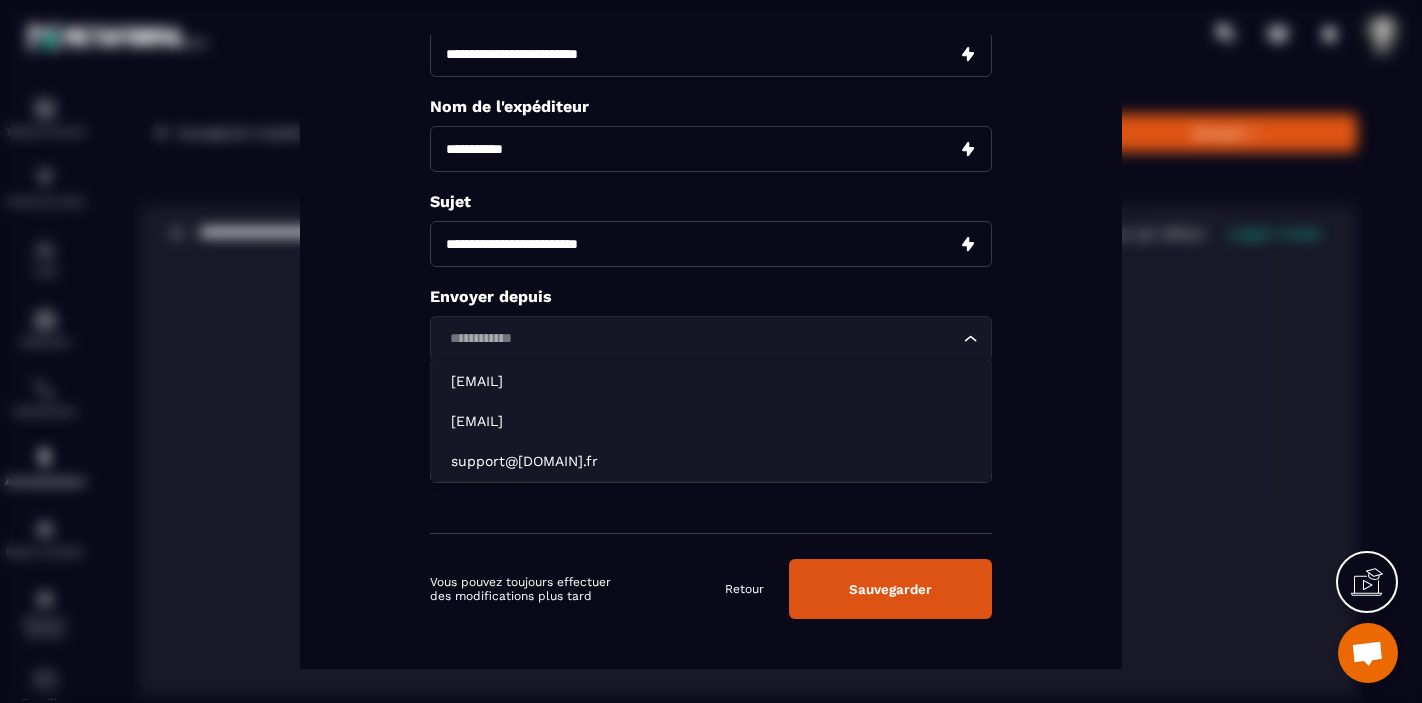click 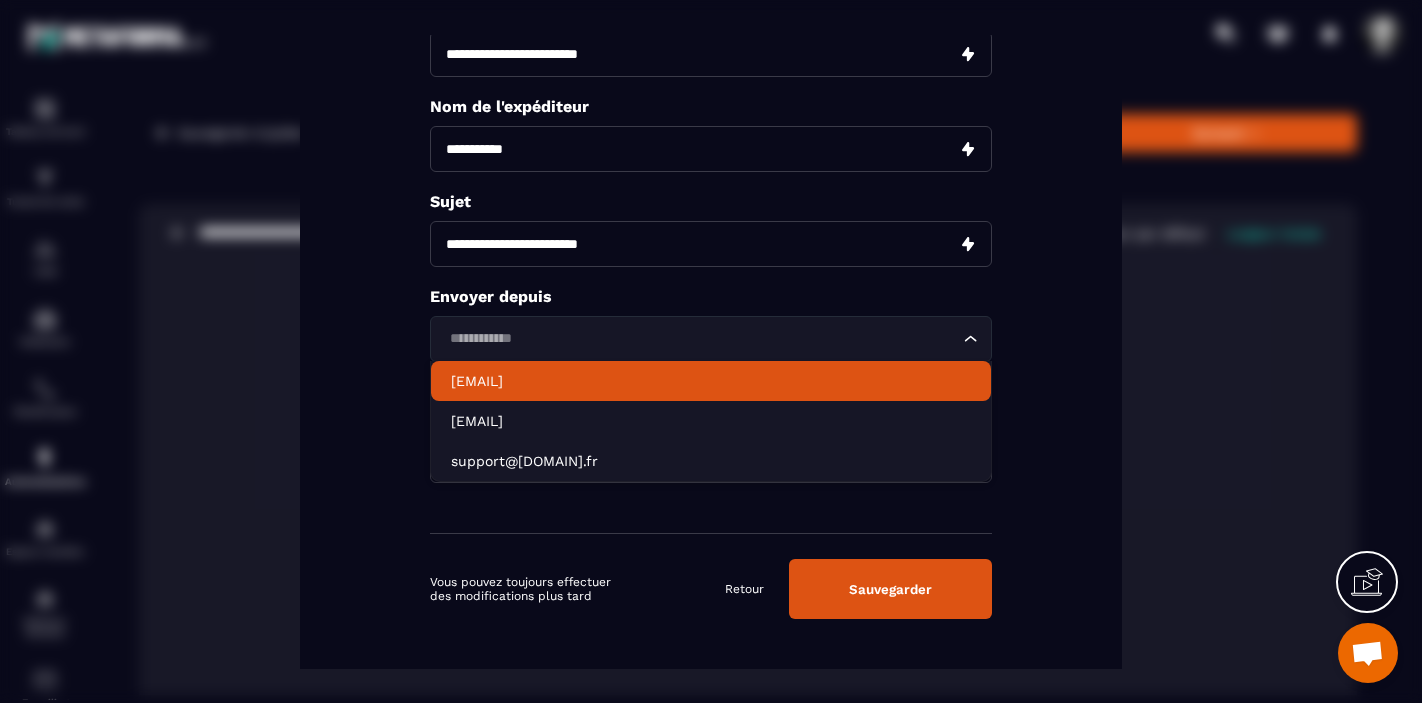 click on "[EMAIL]" 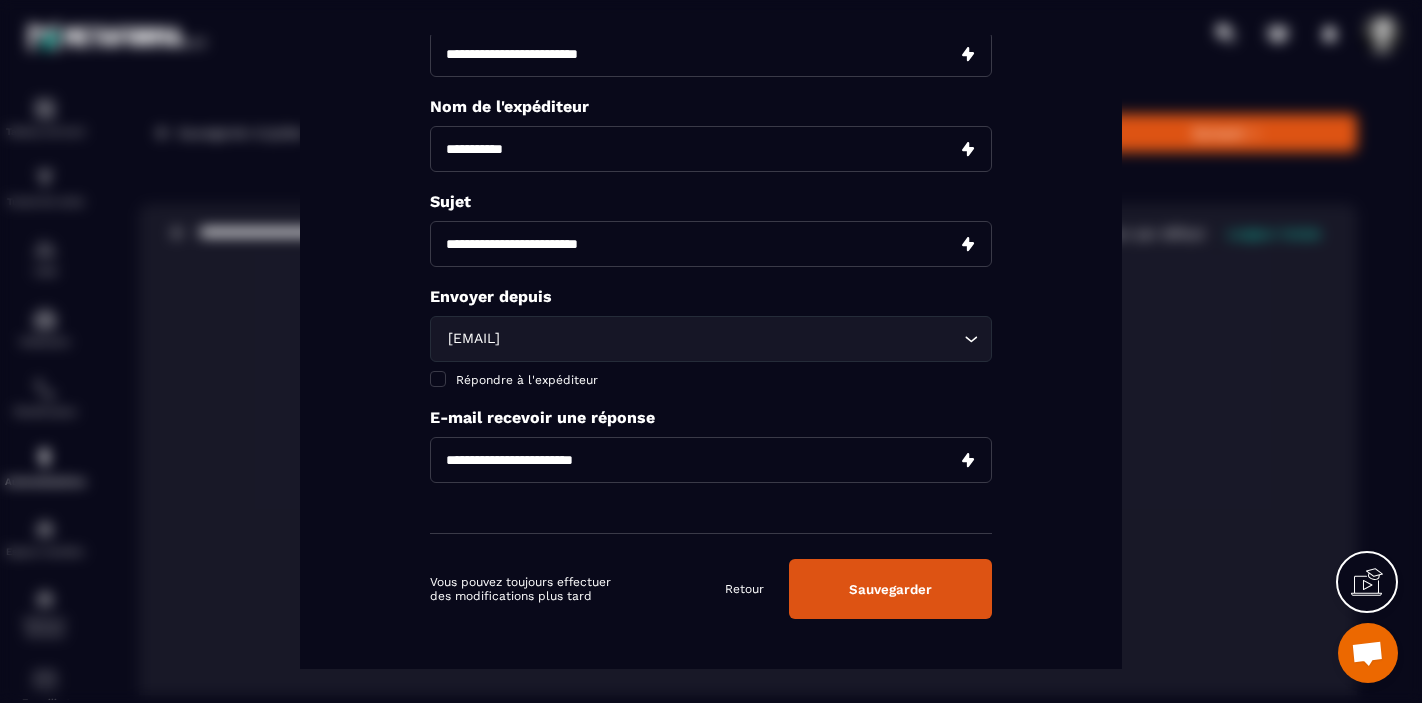click on "Sauvegarder" at bounding box center [890, 588] 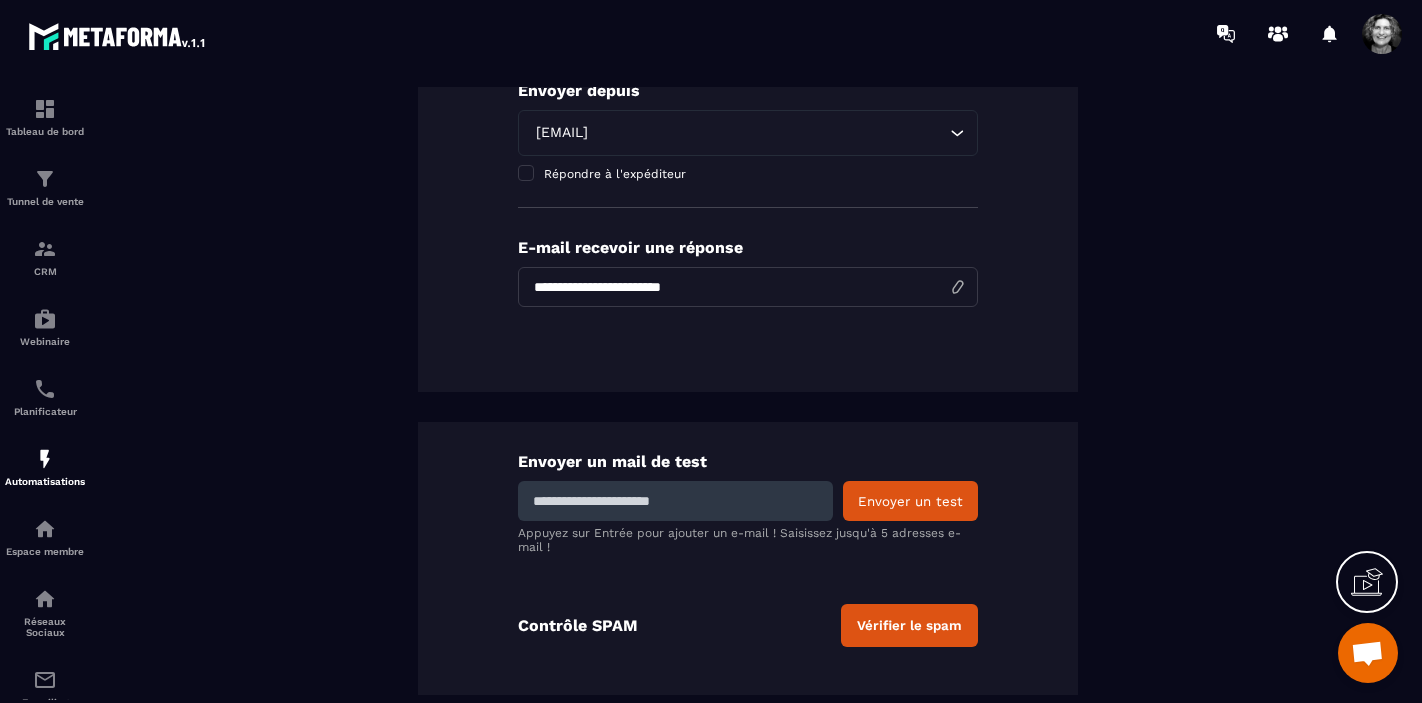 scroll, scrollTop: 598, scrollLeft: 0, axis: vertical 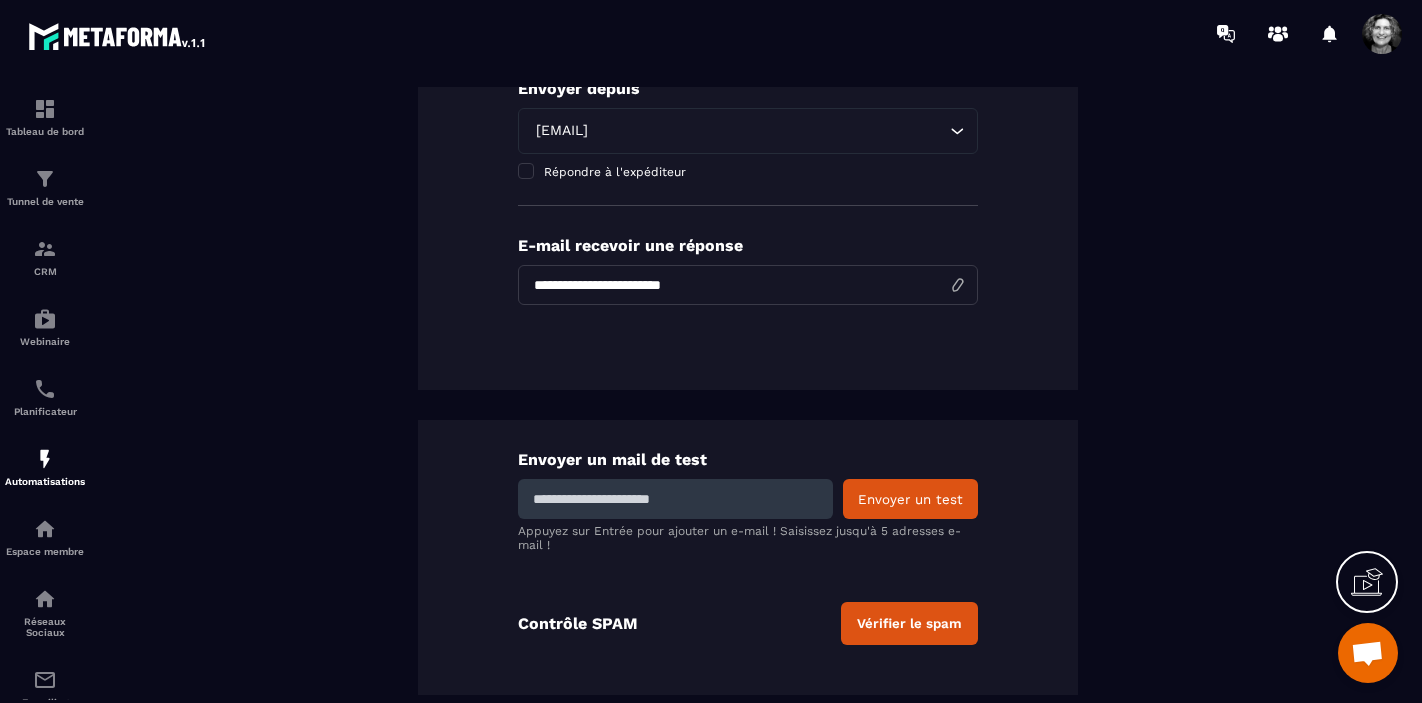 click at bounding box center (675, 499) 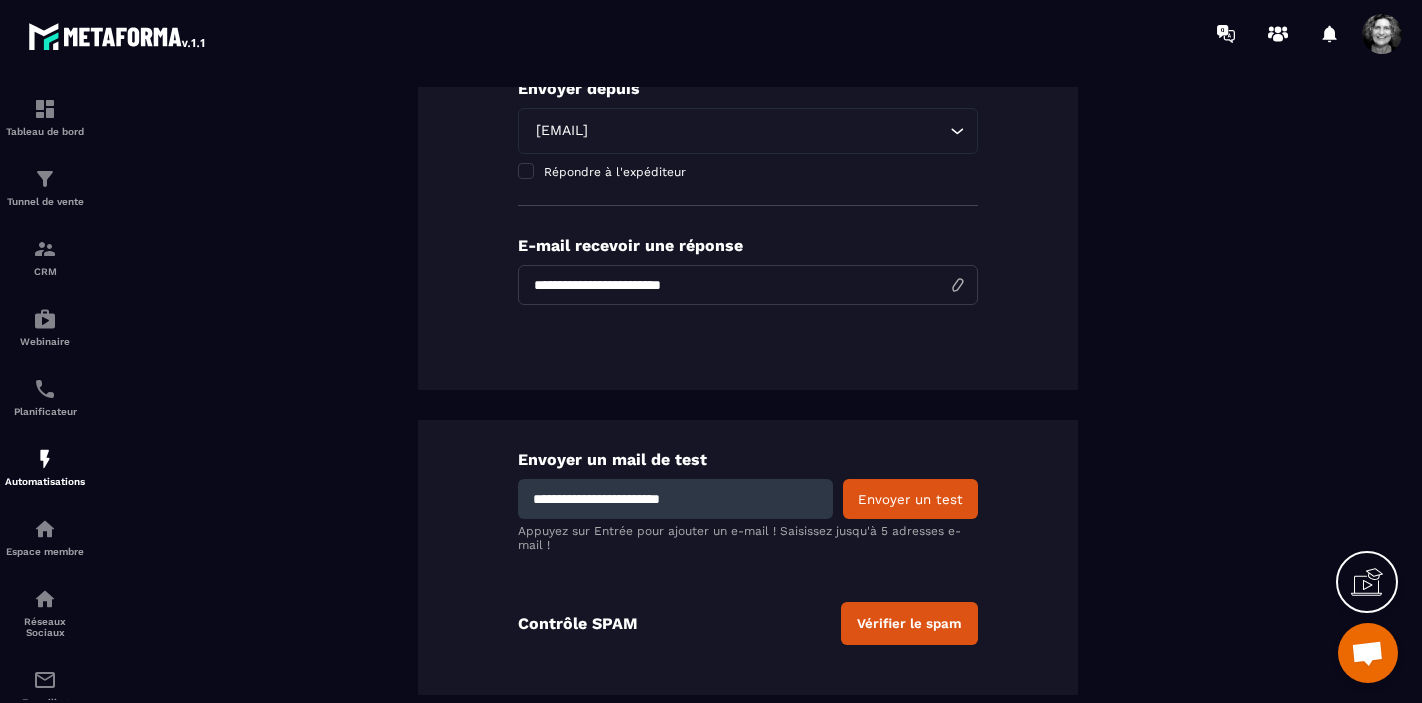 click on "Envoyer un test" at bounding box center [910, 499] 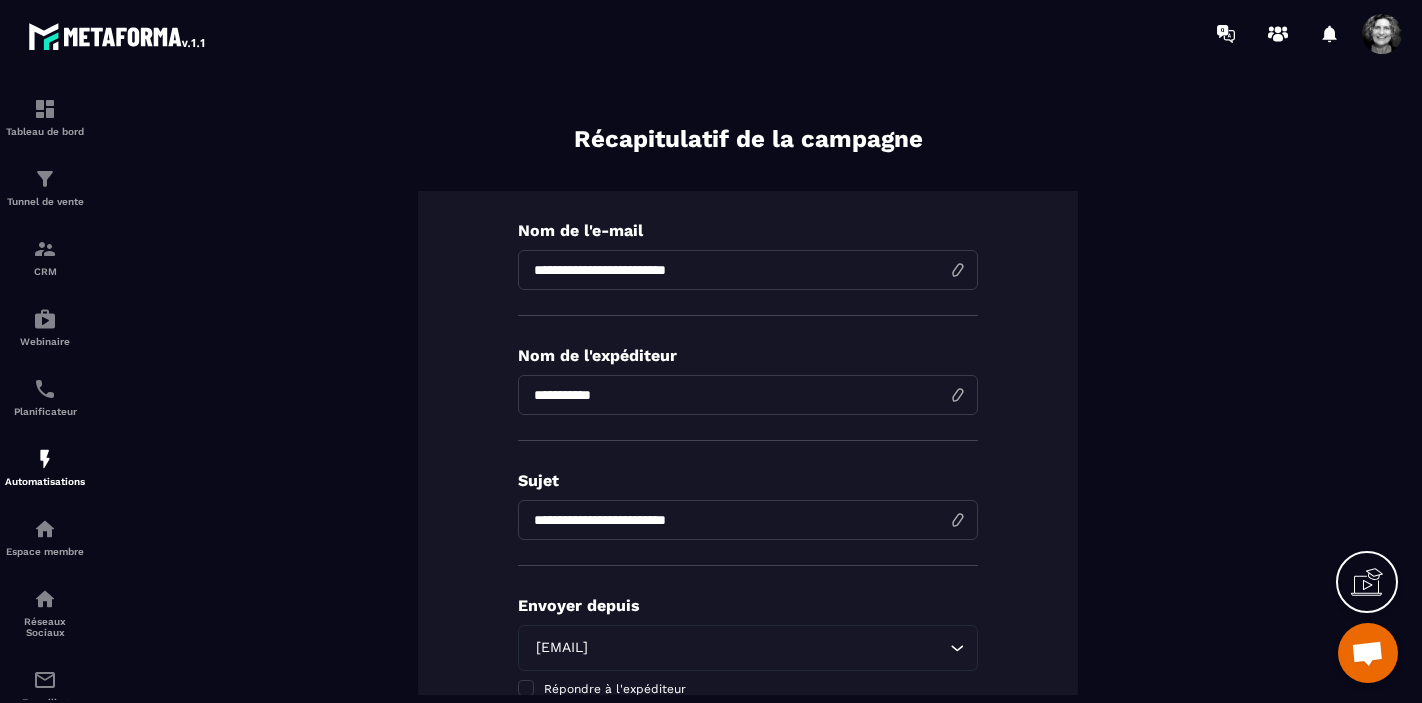 scroll, scrollTop: 0, scrollLeft: 0, axis: both 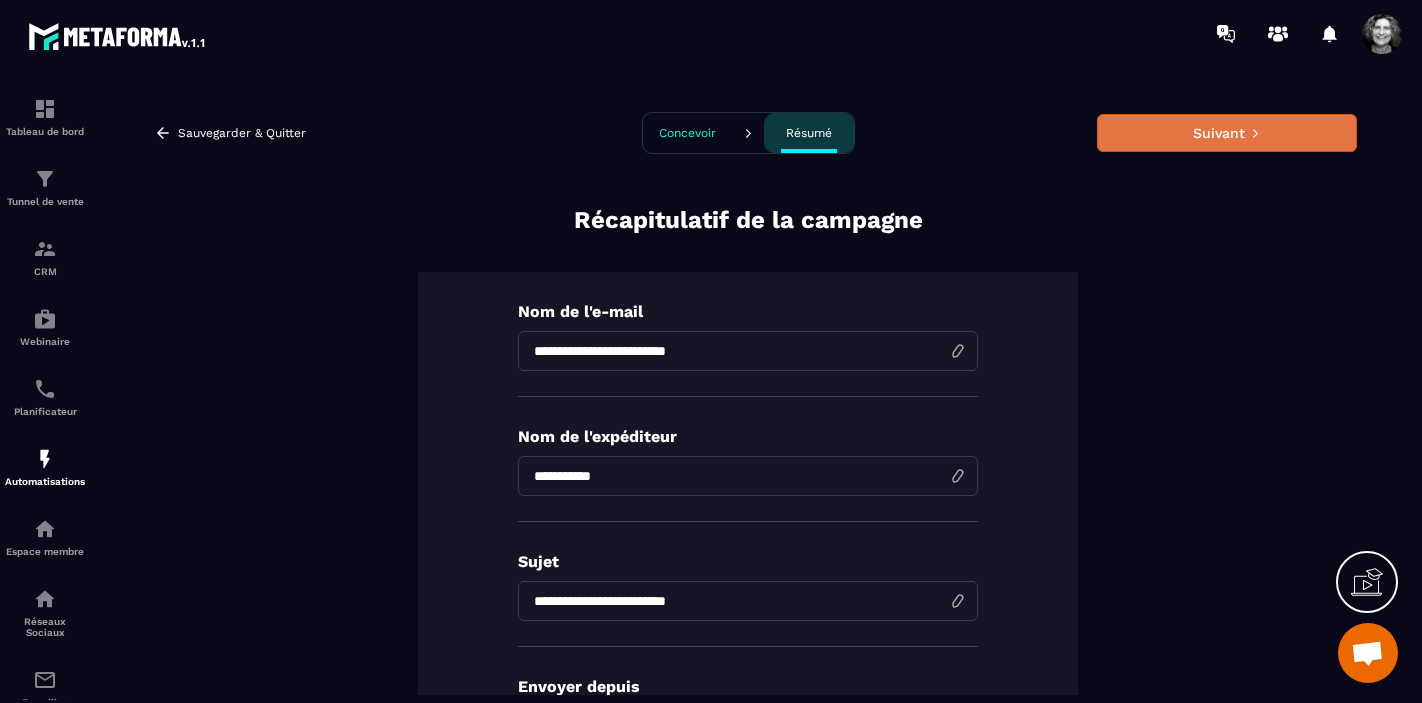 click on "Suivant" at bounding box center (1227, 133) 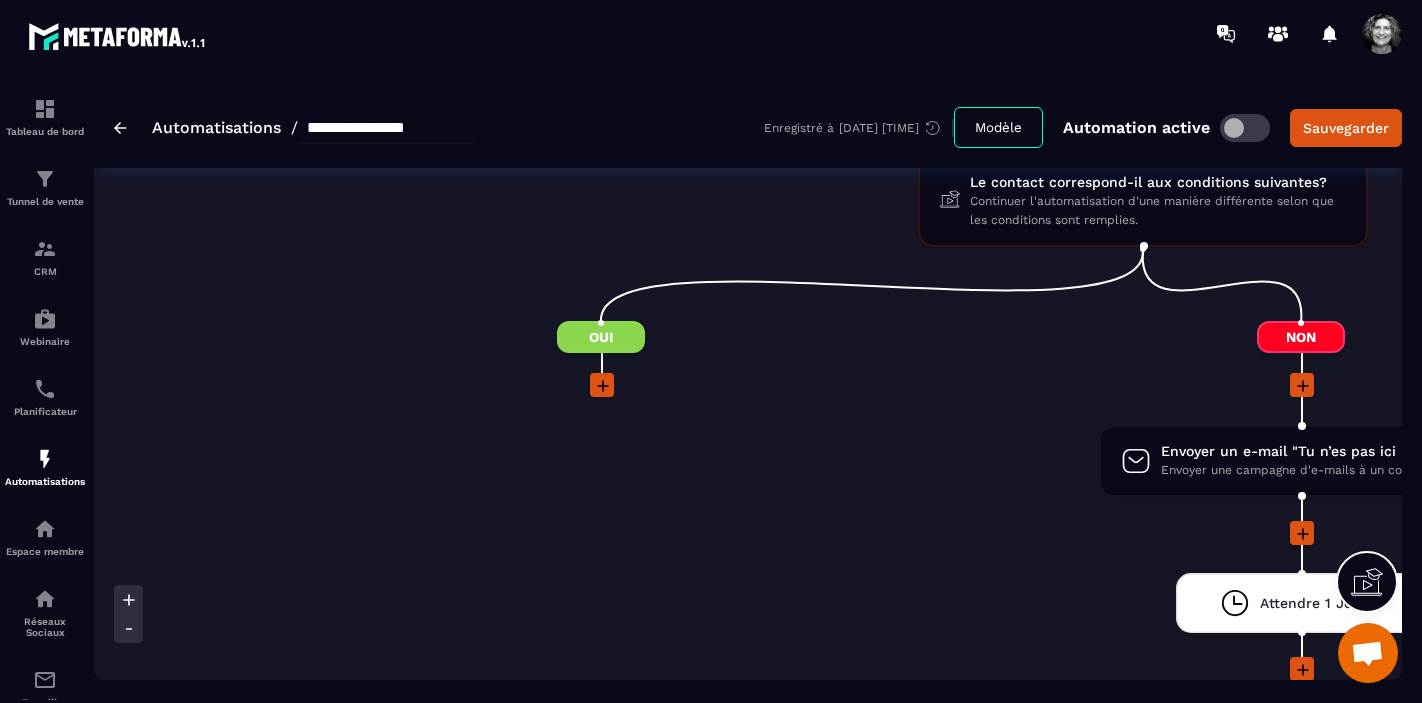 scroll, scrollTop: 1278, scrollLeft: 0, axis: vertical 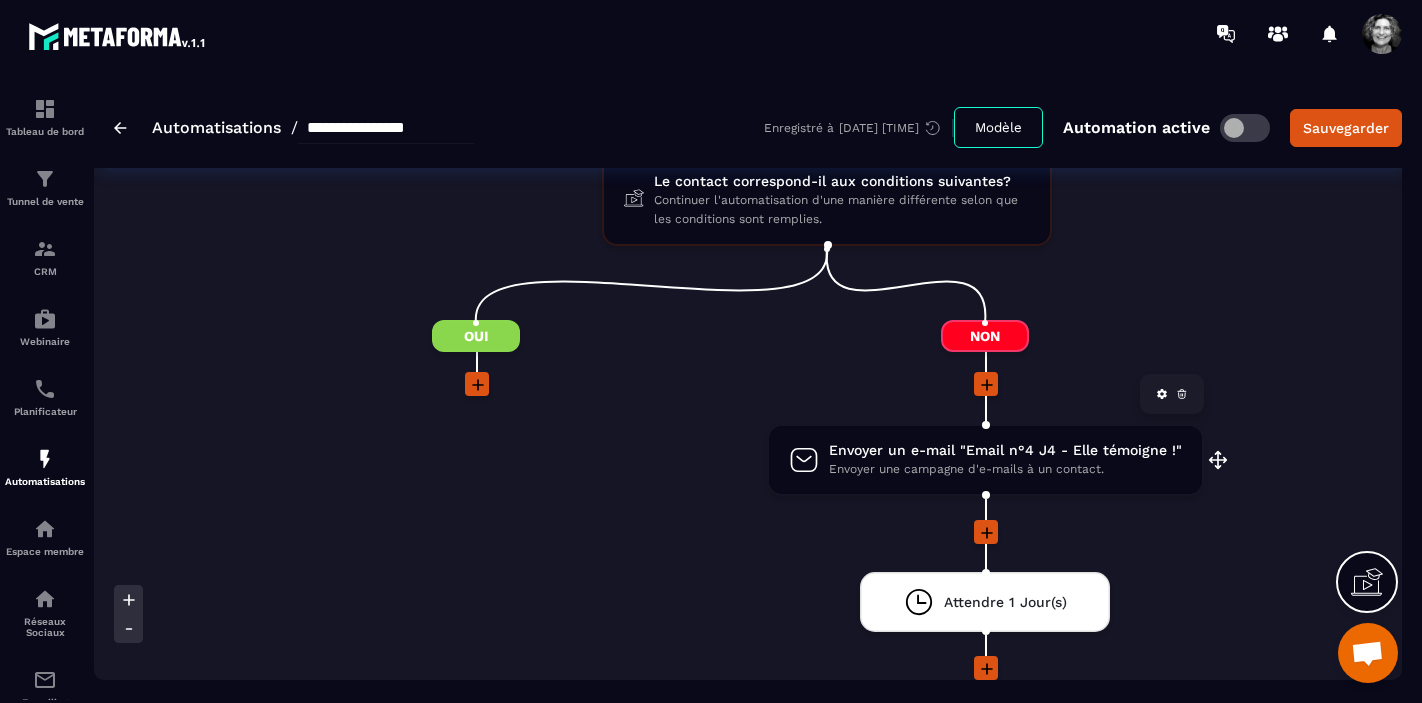 click on "Envoyer un e-mail "Email n°4 J4 - Elle témoigne !"" at bounding box center [1005, 450] 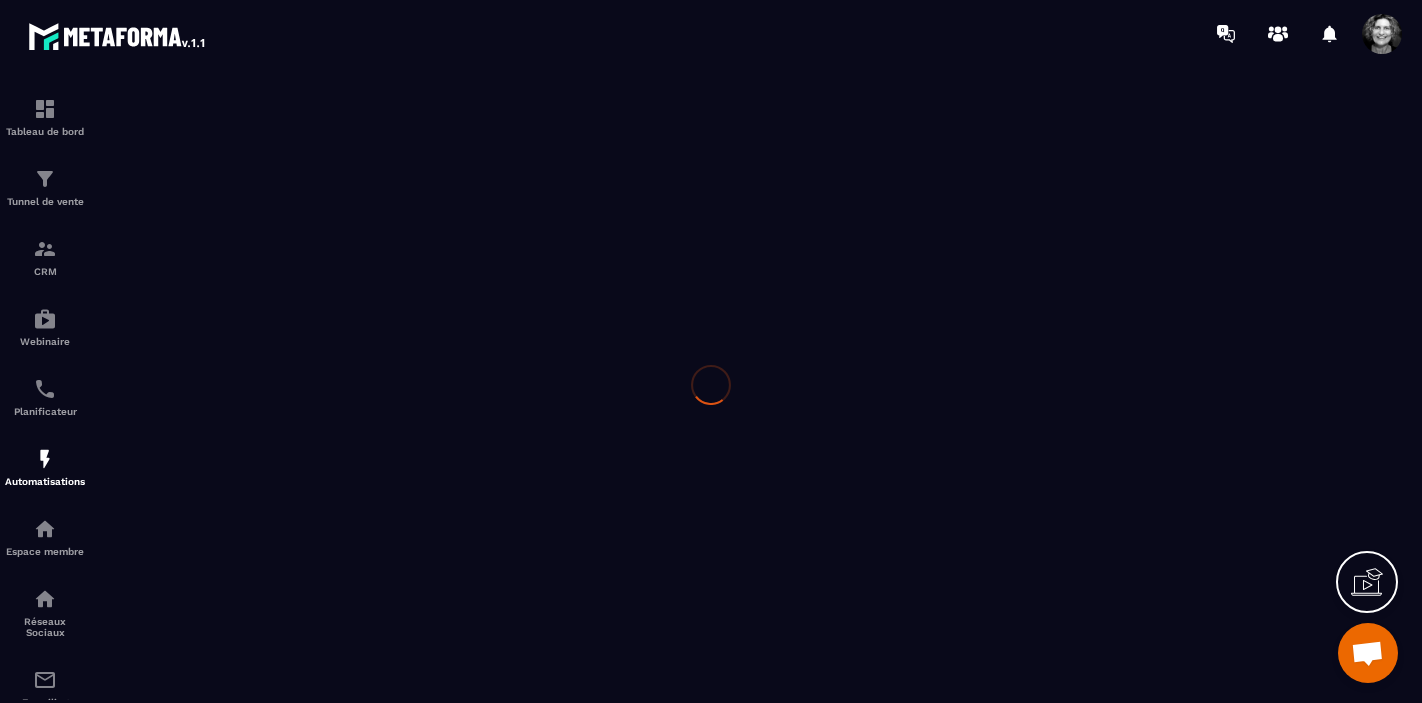 scroll, scrollTop: 0, scrollLeft: 0, axis: both 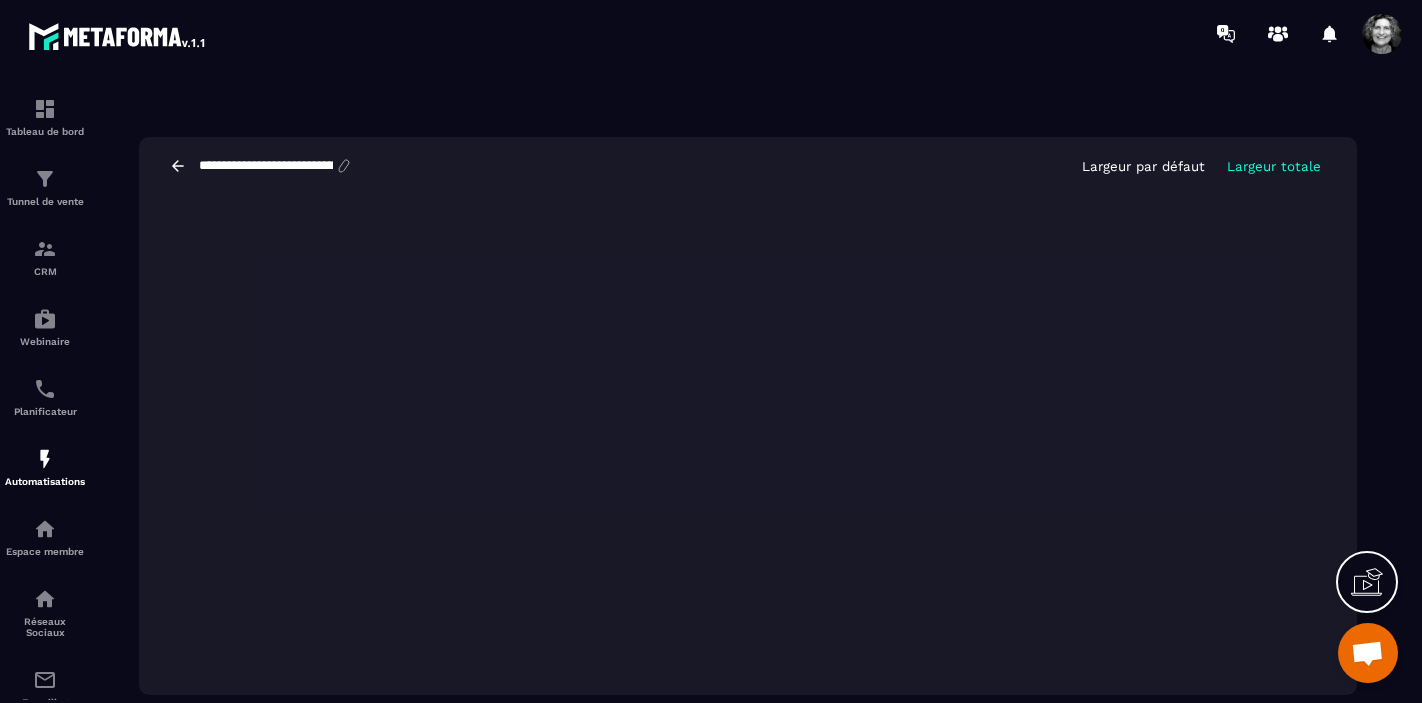 click 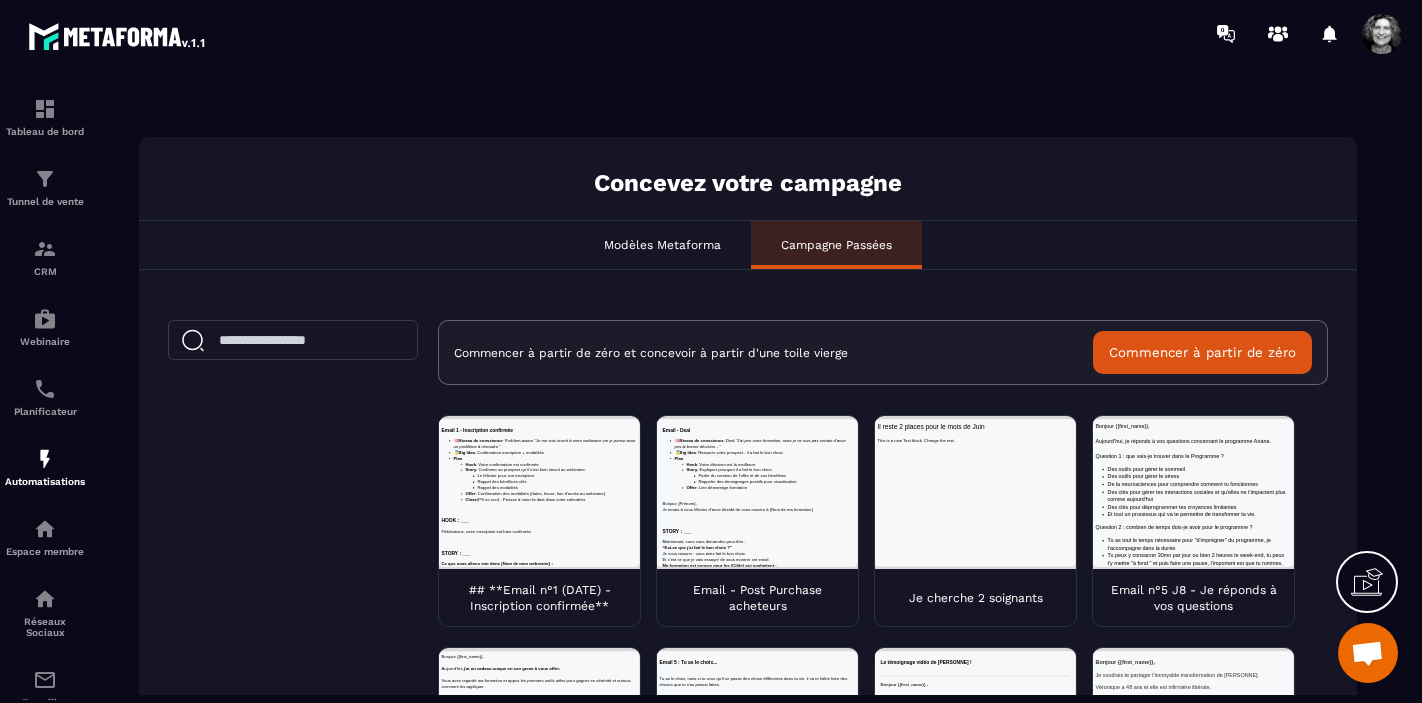 scroll, scrollTop: 0, scrollLeft: 0, axis: both 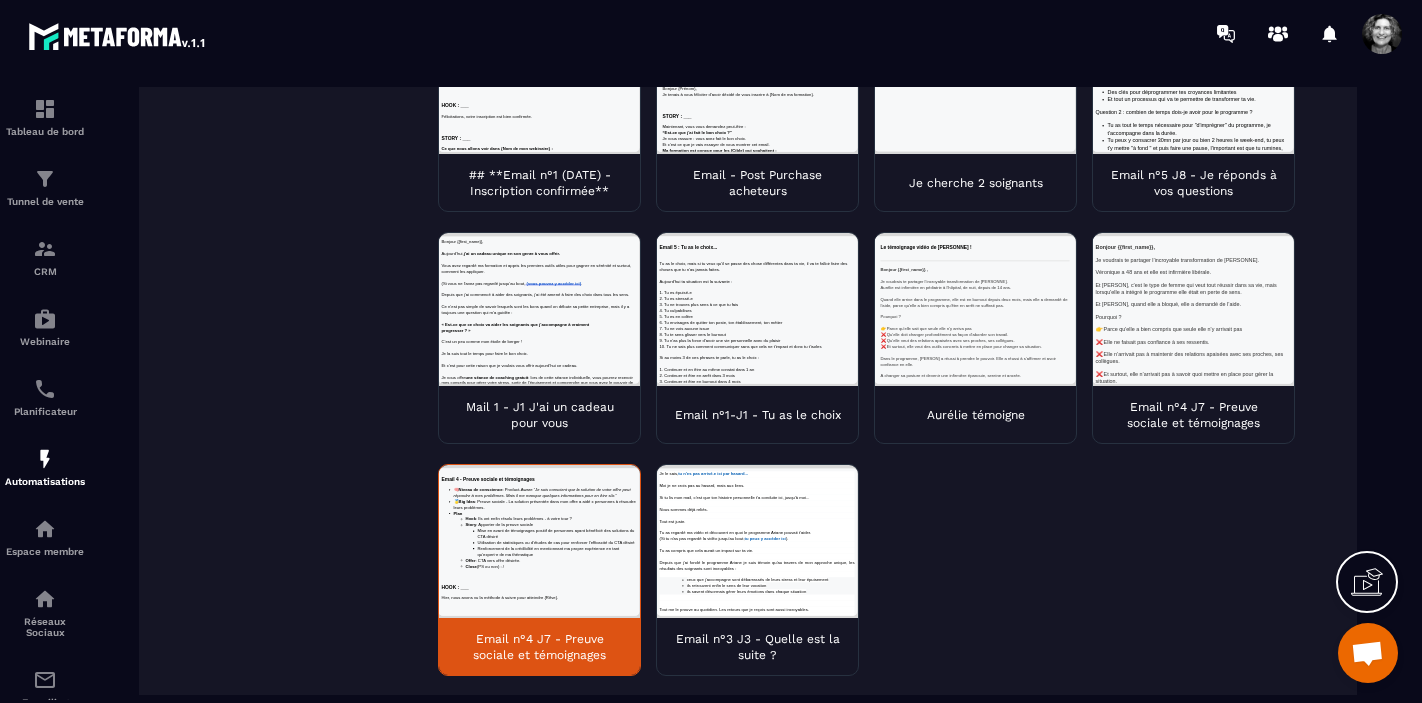 click at bounding box center (1193, 309) 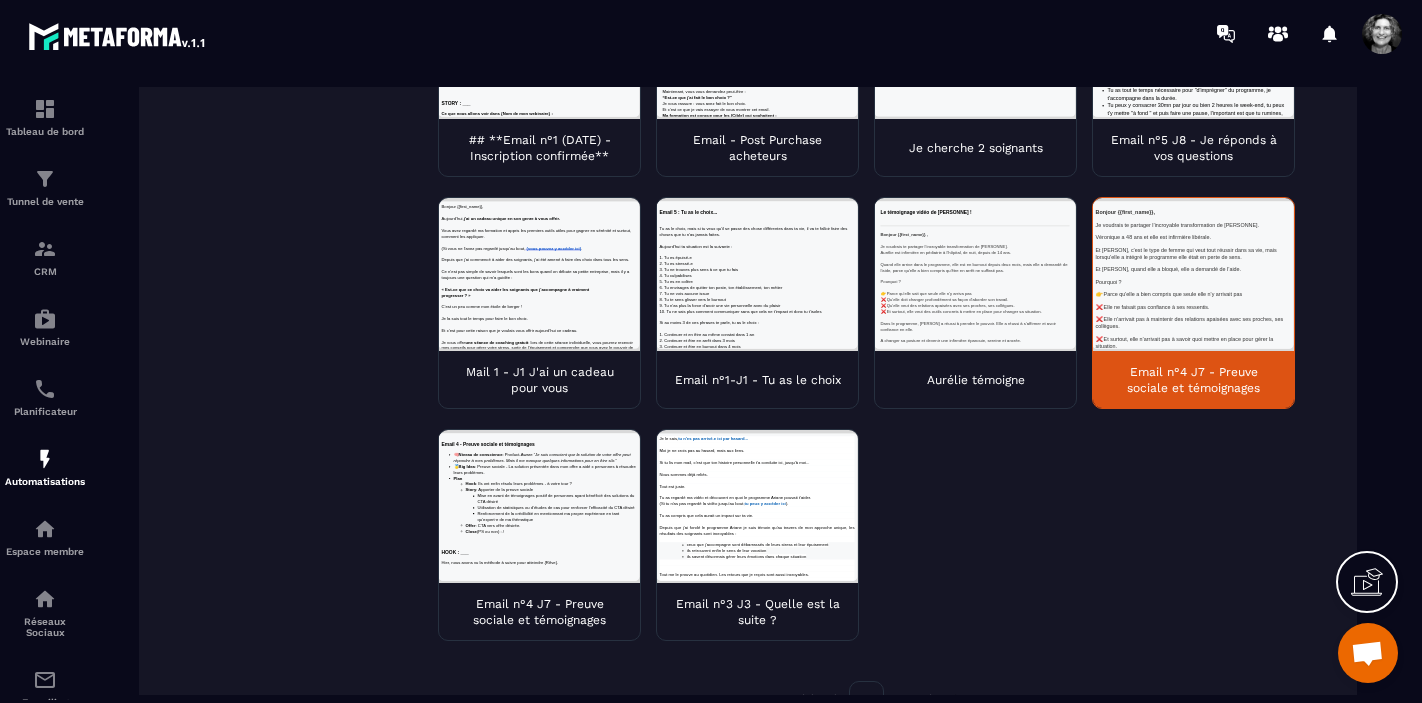 scroll, scrollTop: 541, scrollLeft: 0, axis: vertical 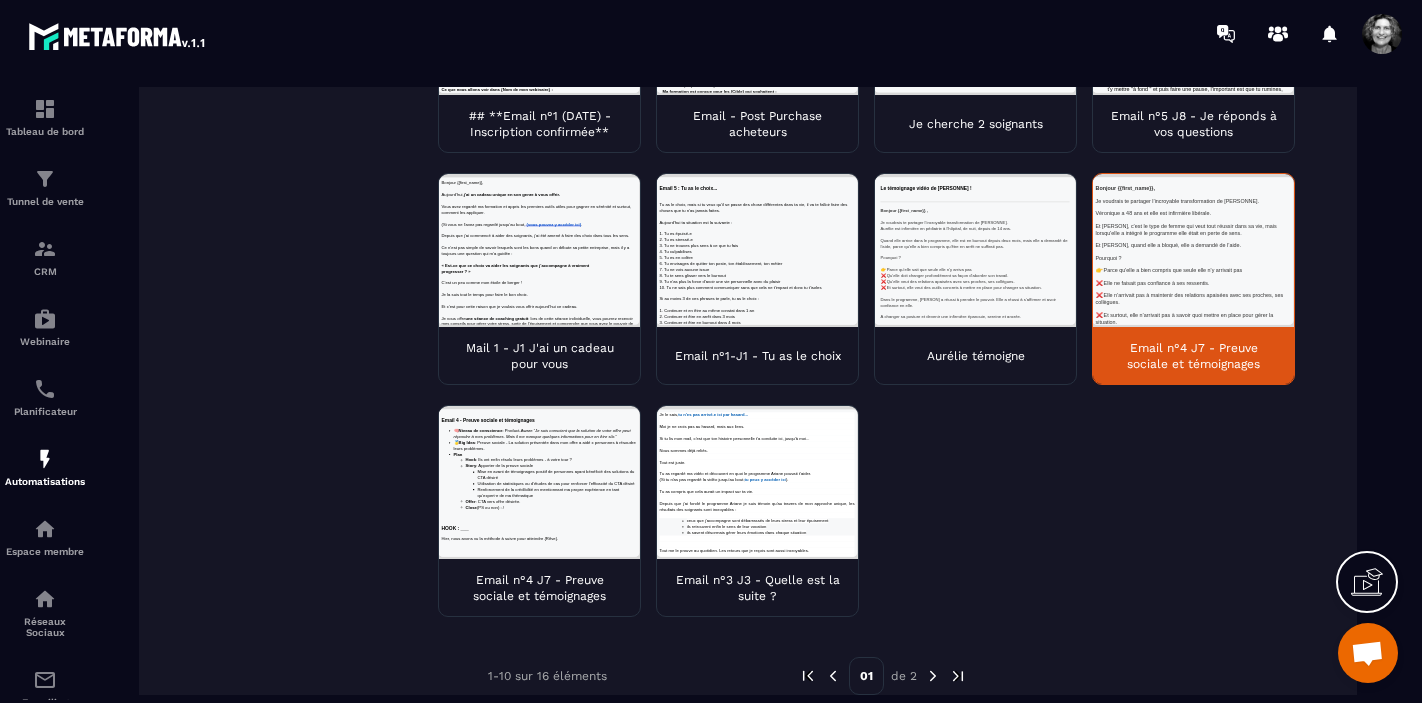 click on "Email n°4 J7 - Preuve sociale et témoignages" at bounding box center [1193, 356] 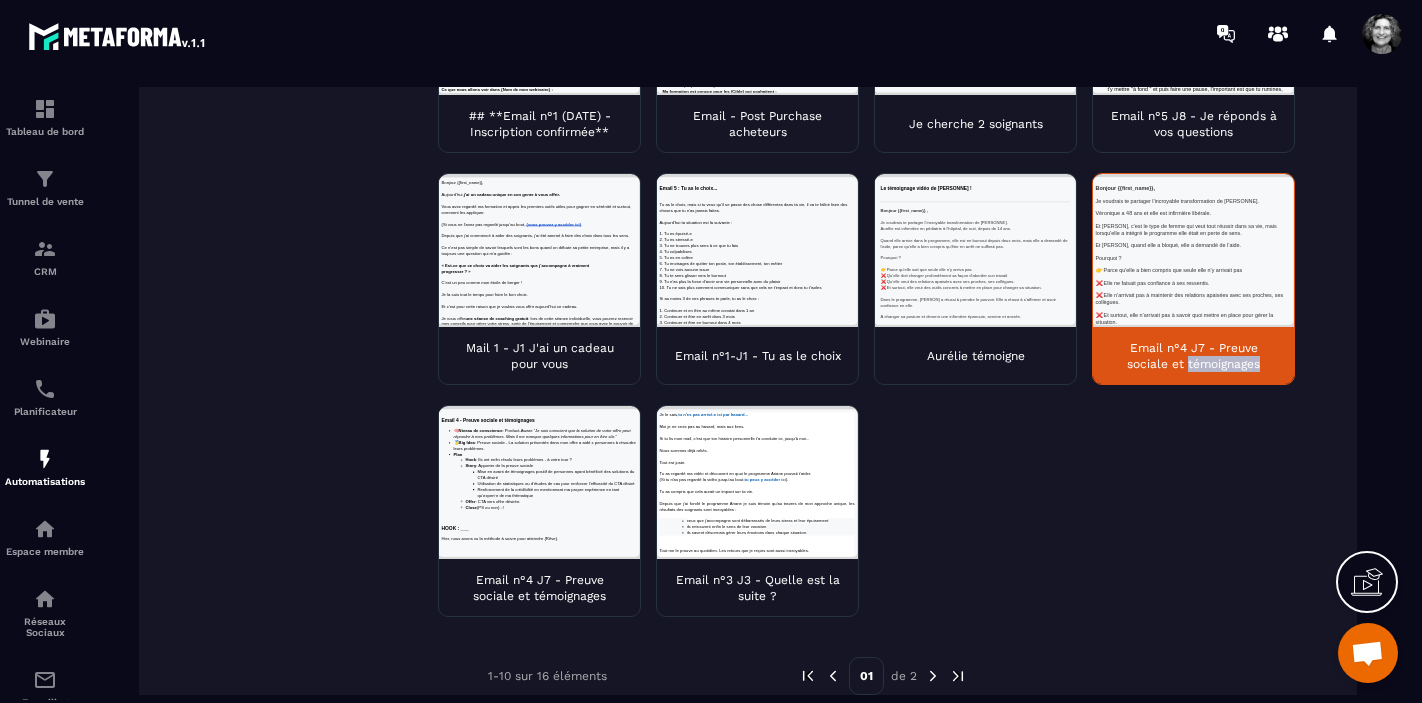 click on "Email n°4 J7 - Preuve sociale et témoignages" at bounding box center (1193, 356) 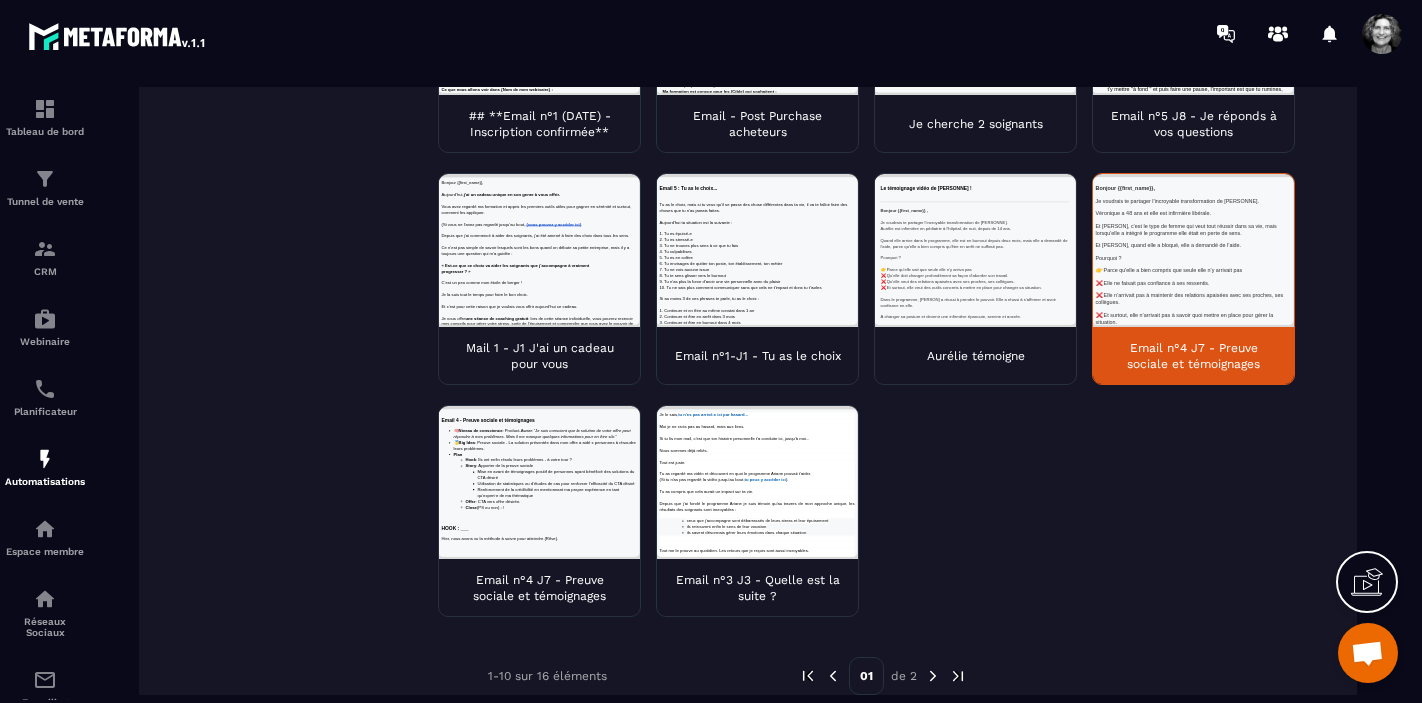 click on "Email n°4 J7 - Preuve sociale et témoignages" at bounding box center (1193, 356) 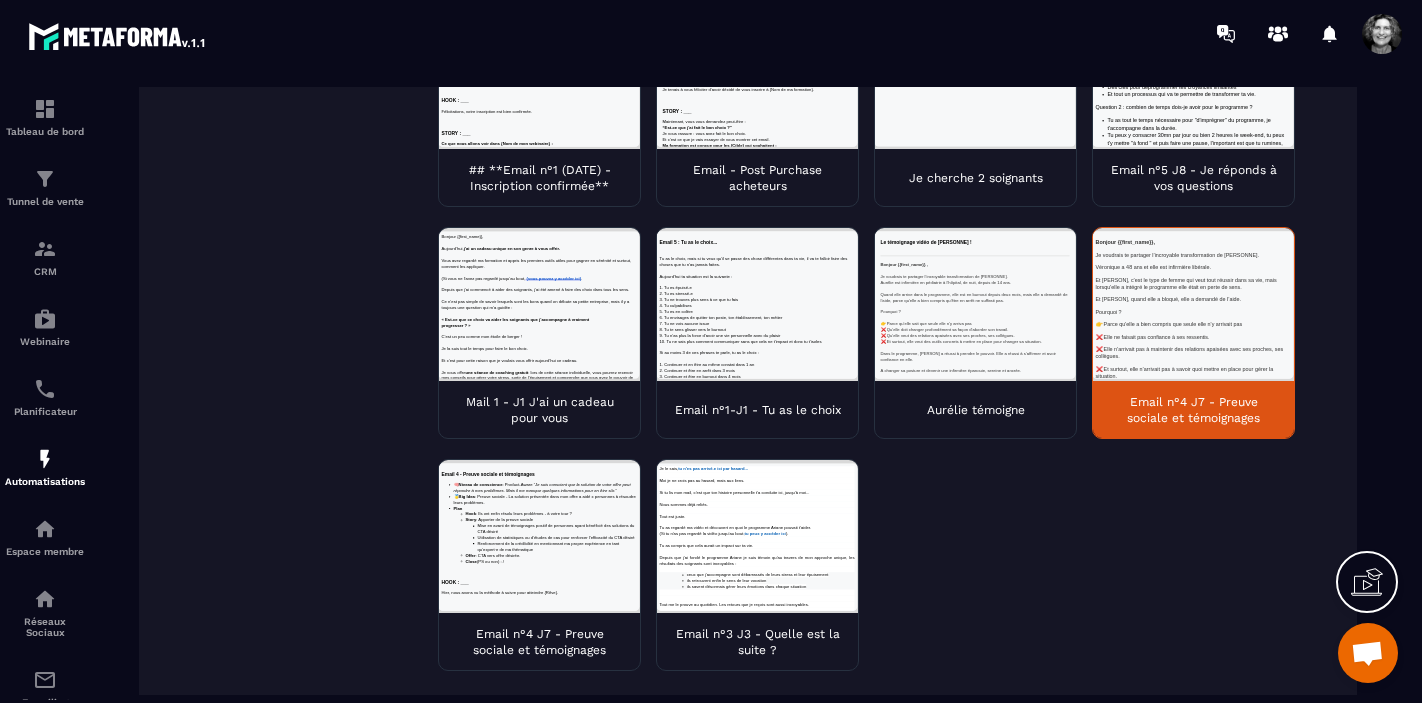scroll, scrollTop: 434, scrollLeft: 0, axis: vertical 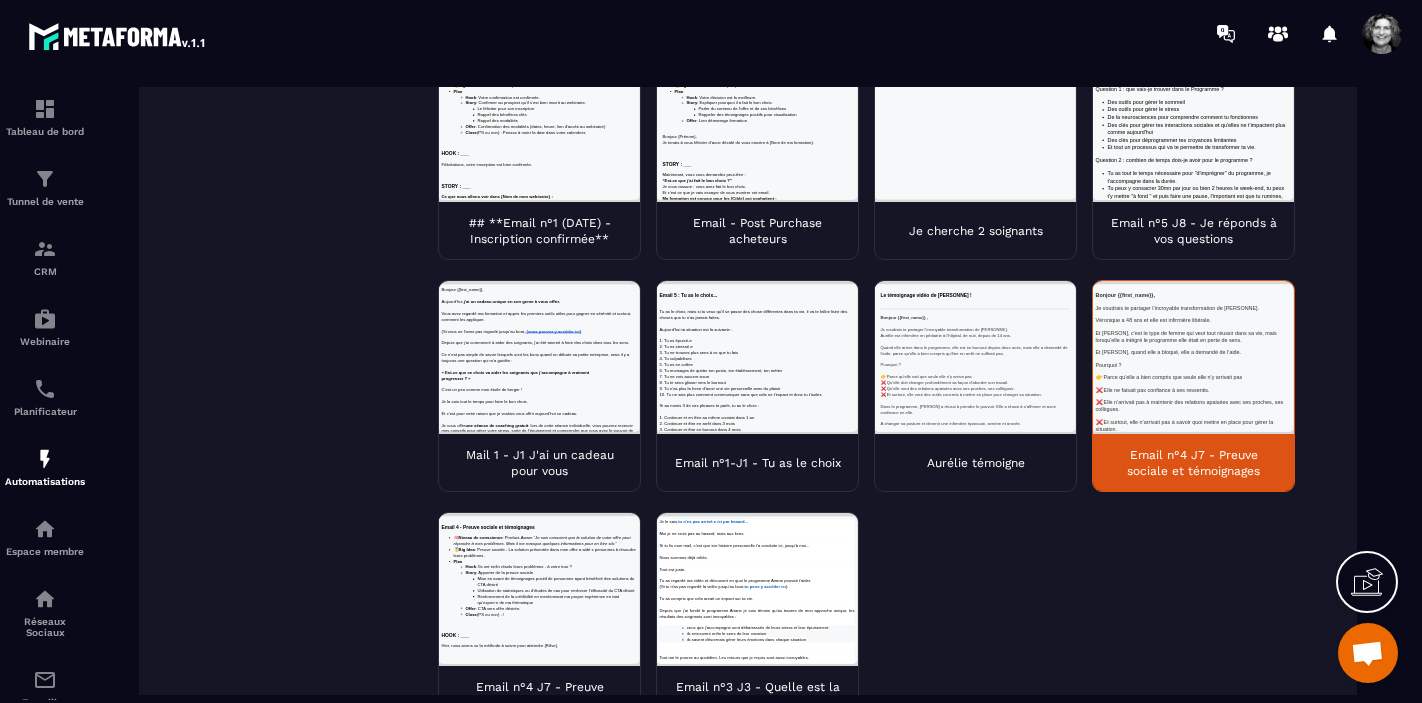 click at bounding box center (1193, 357) 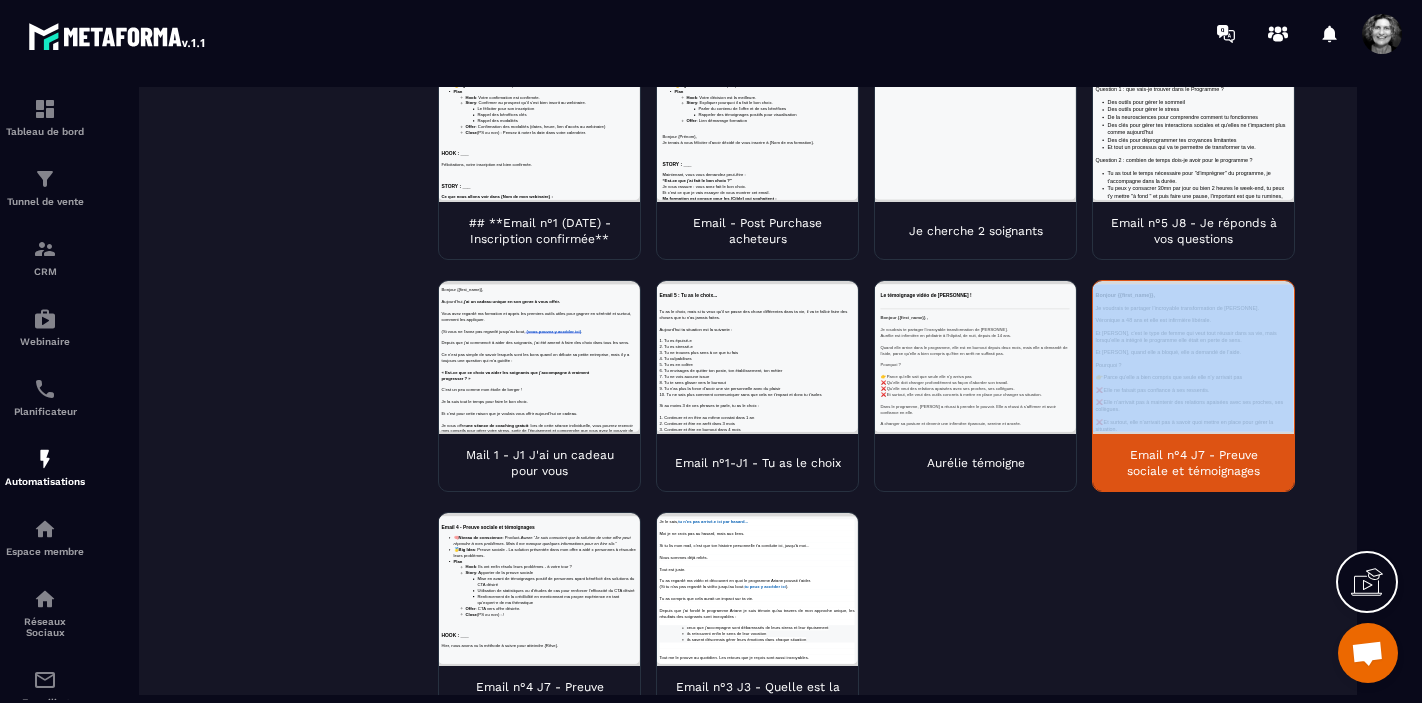 click at bounding box center (1193, 357) 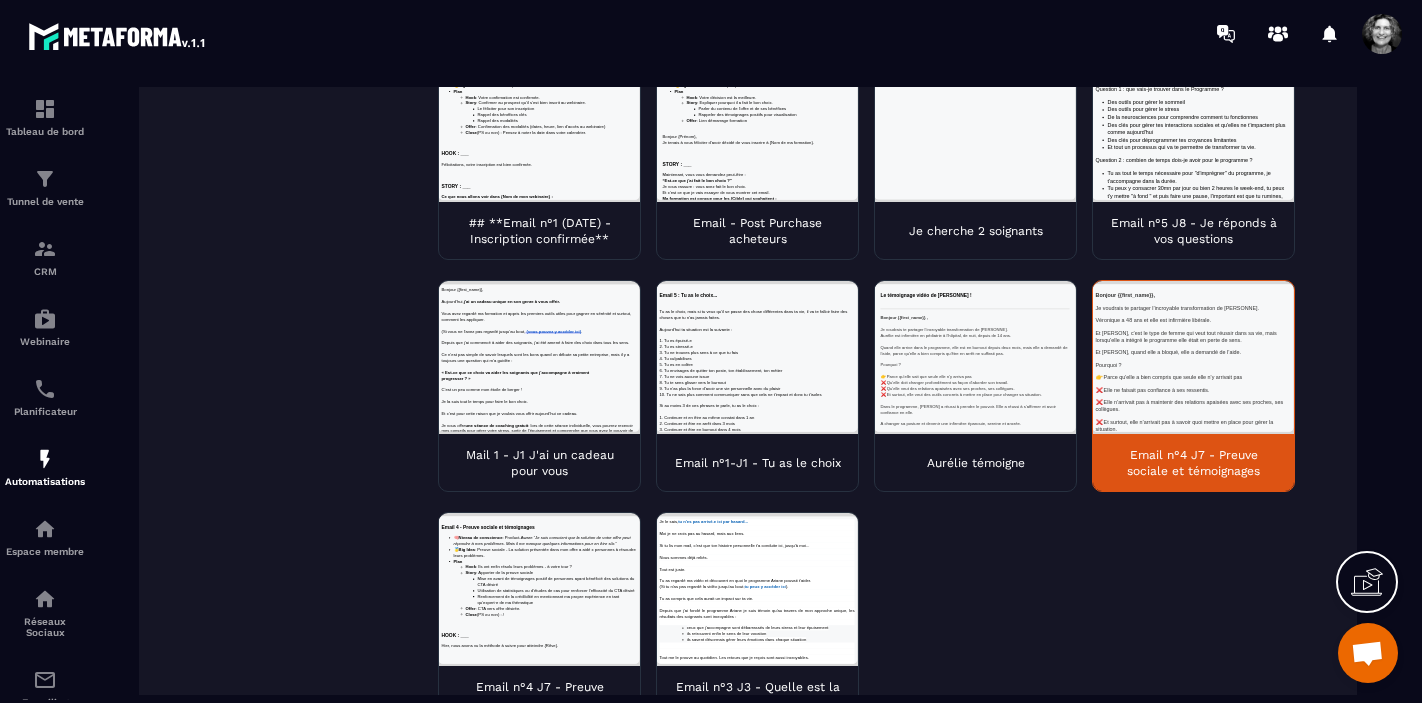 click on "Email n°4 J7 - Preuve sociale et témoignages" at bounding box center [1193, 463] 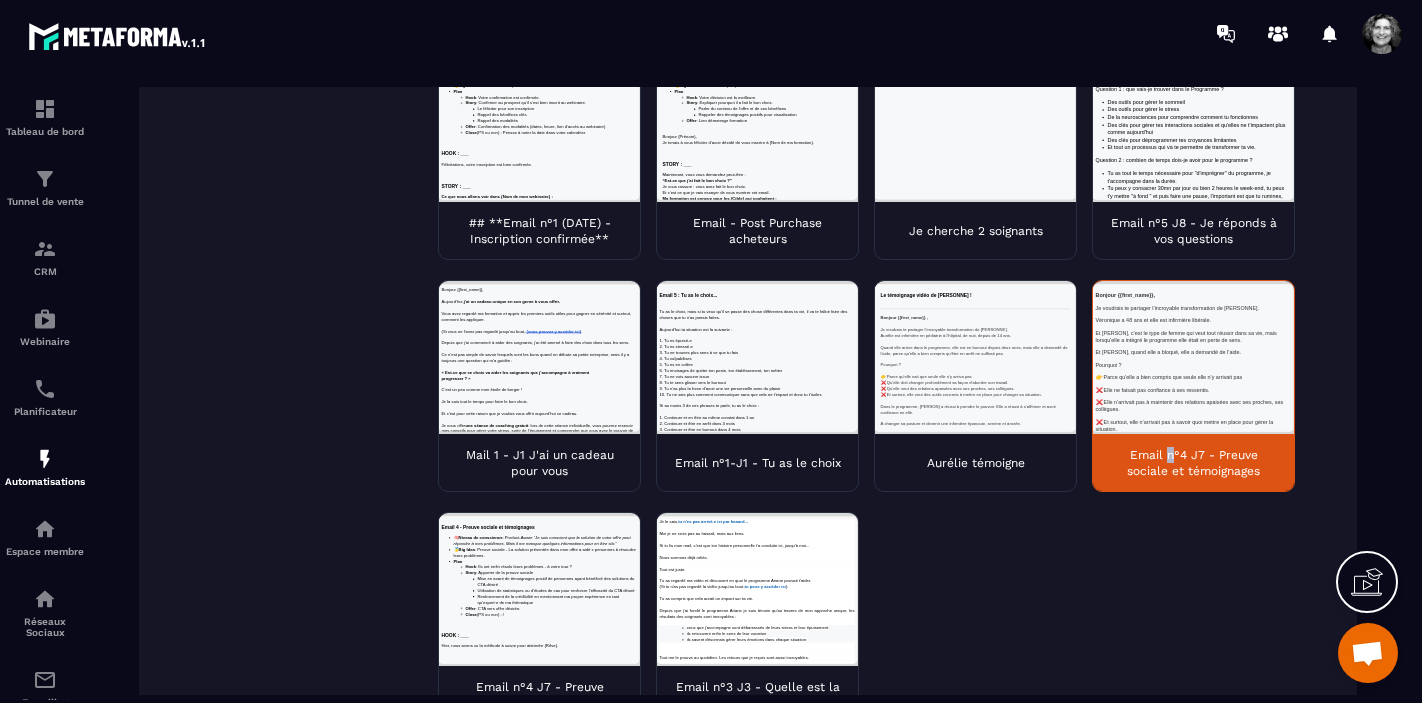 click on "Email n°4 J7 - Preuve sociale et témoignages" at bounding box center [1193, 463] 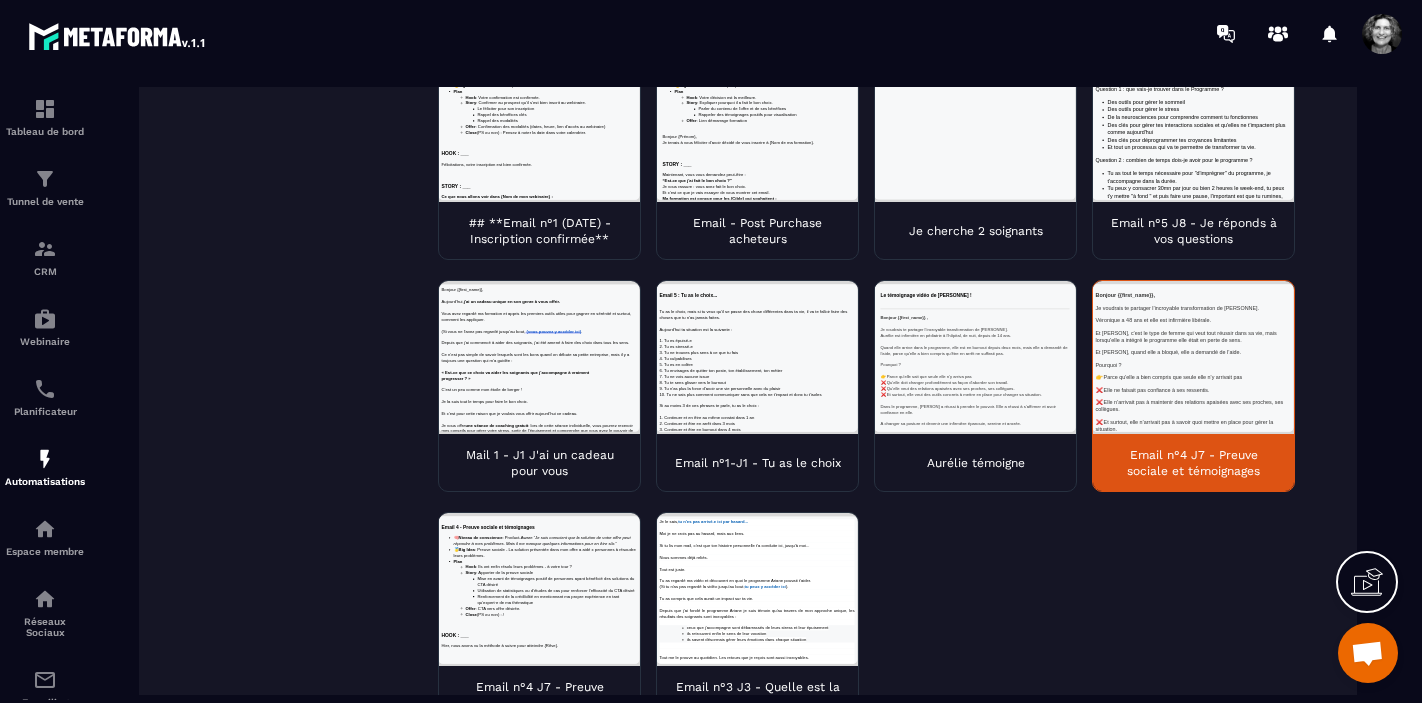 click on "Email n°4 J7 - Preuve sociale et témoignages" at bounding box center (1193, 463) 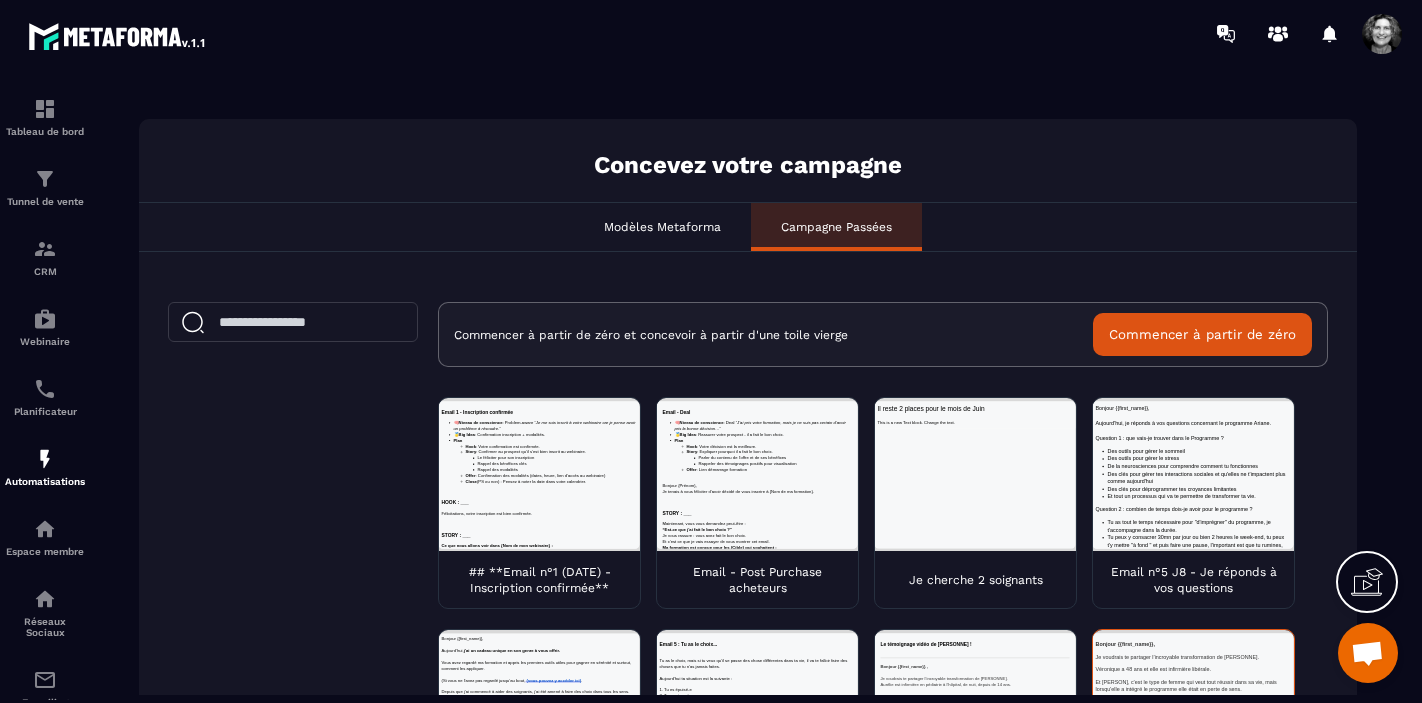 scroll, scrollTop: 0, scrollLeft: 0, axis: both 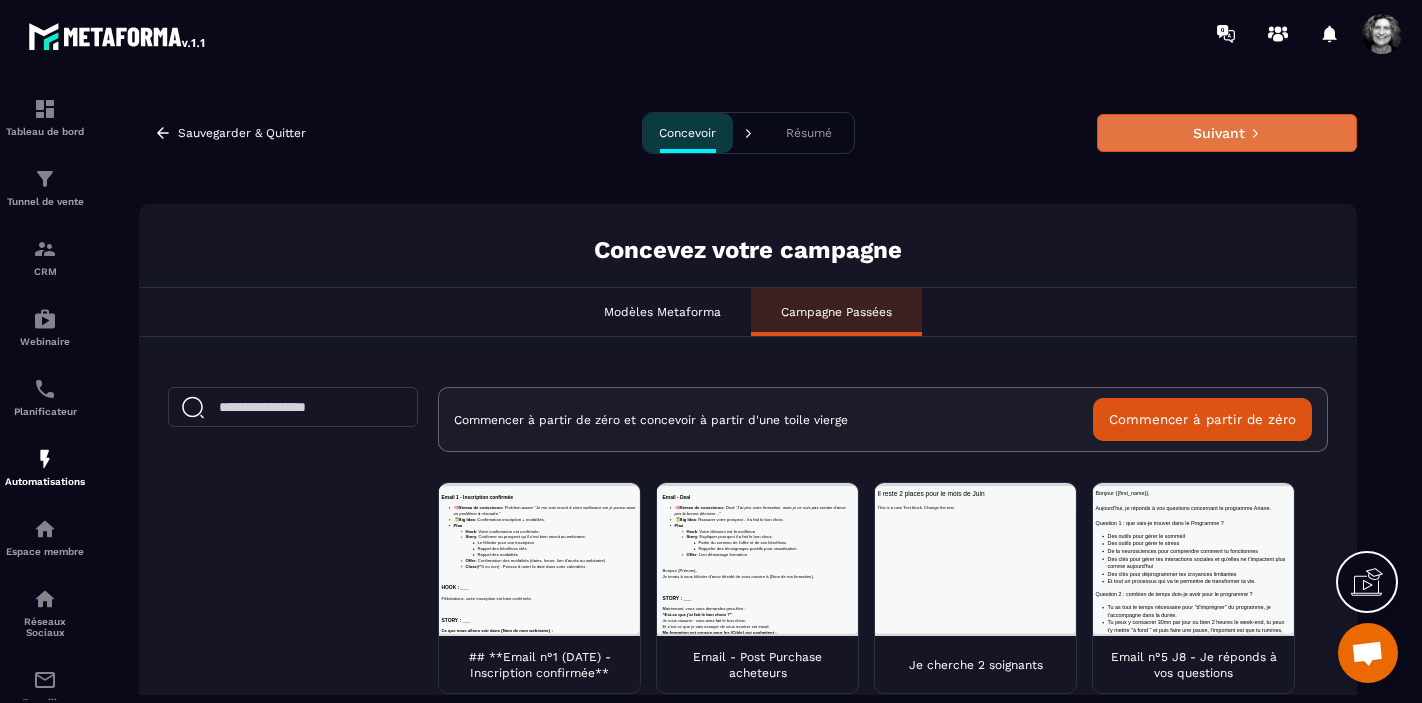 click on "Suivant" at bounding box center (1227, 133) 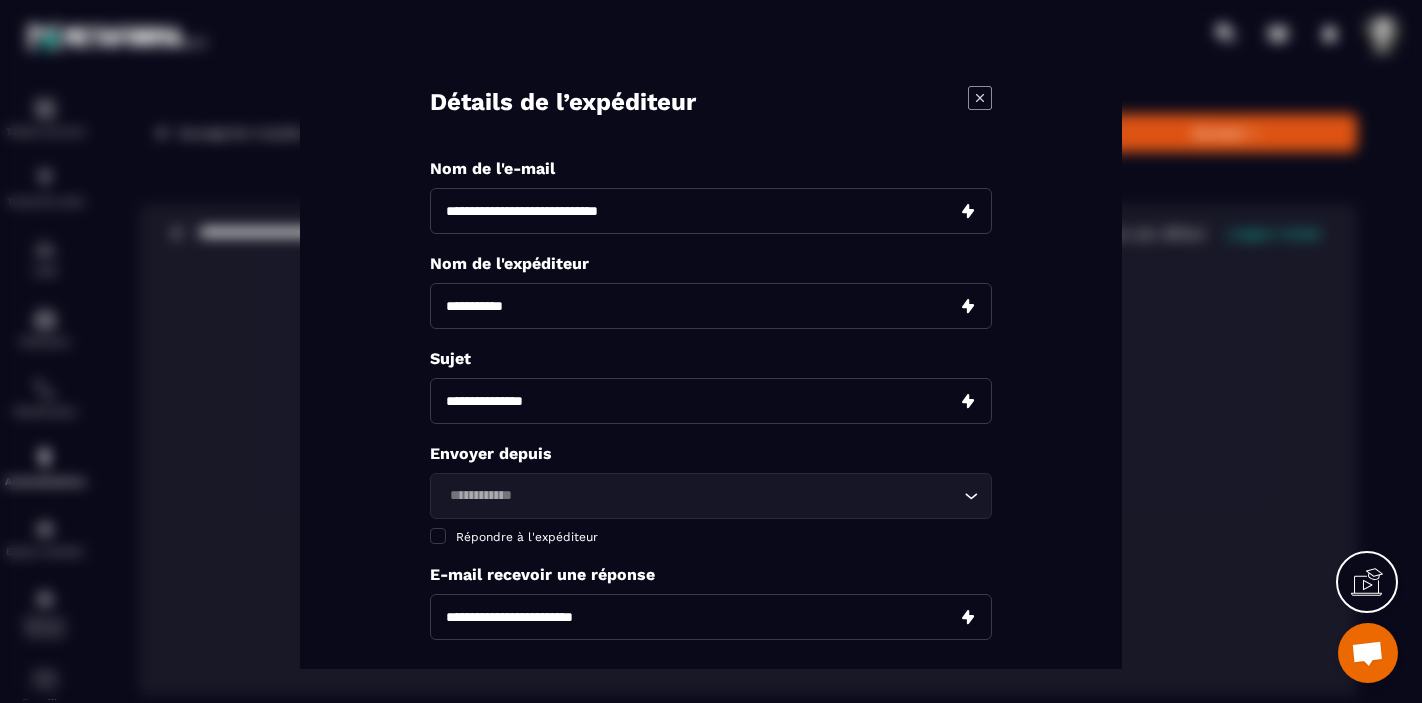 click on "**********" at bounding box center (711, 210) 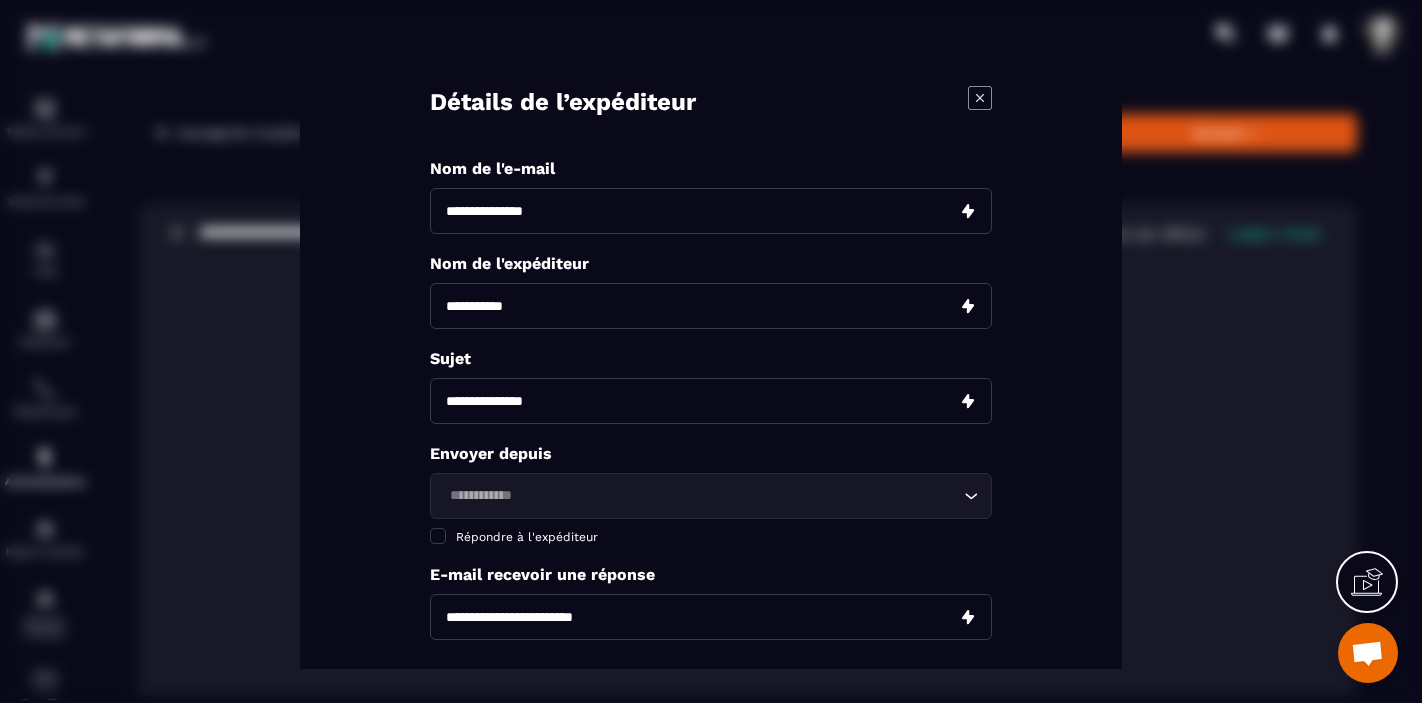 scroll, scrollTop: 157, scrollLeft: 0, axis: vertical 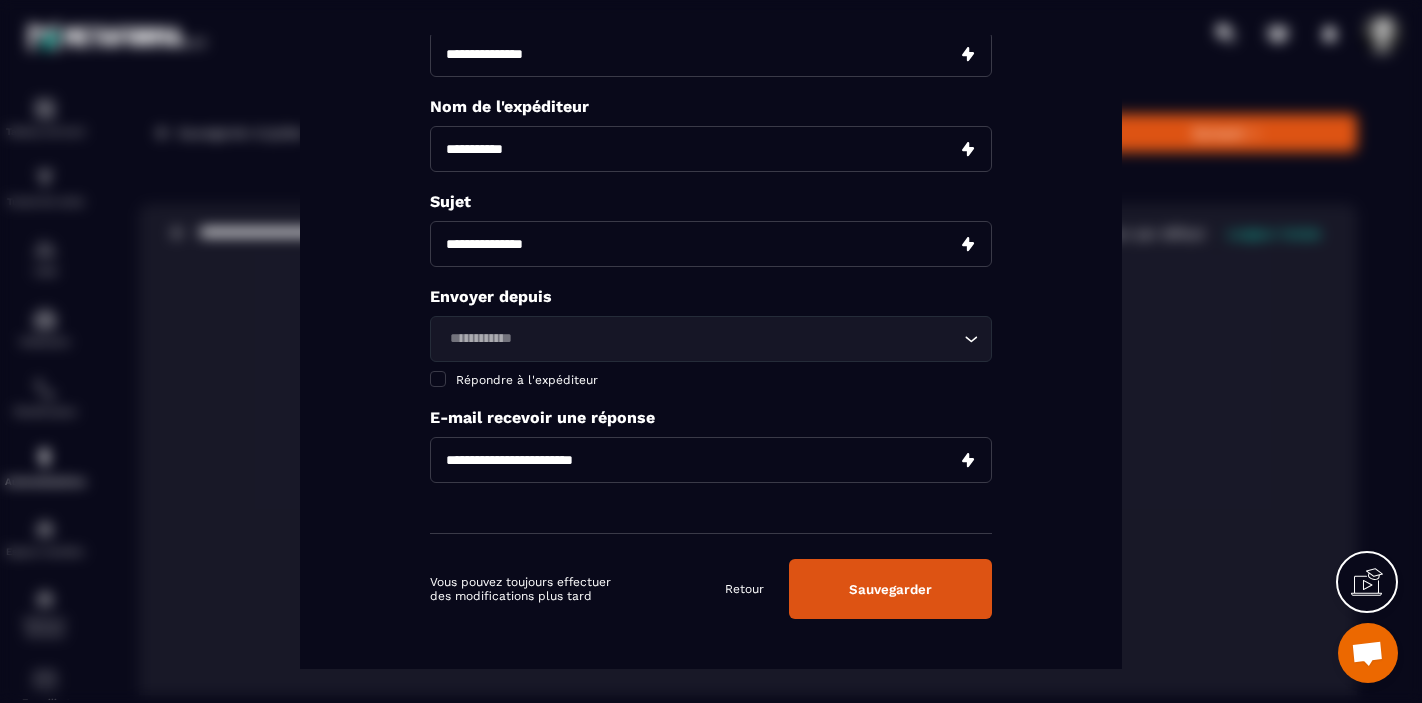 type on "**********" 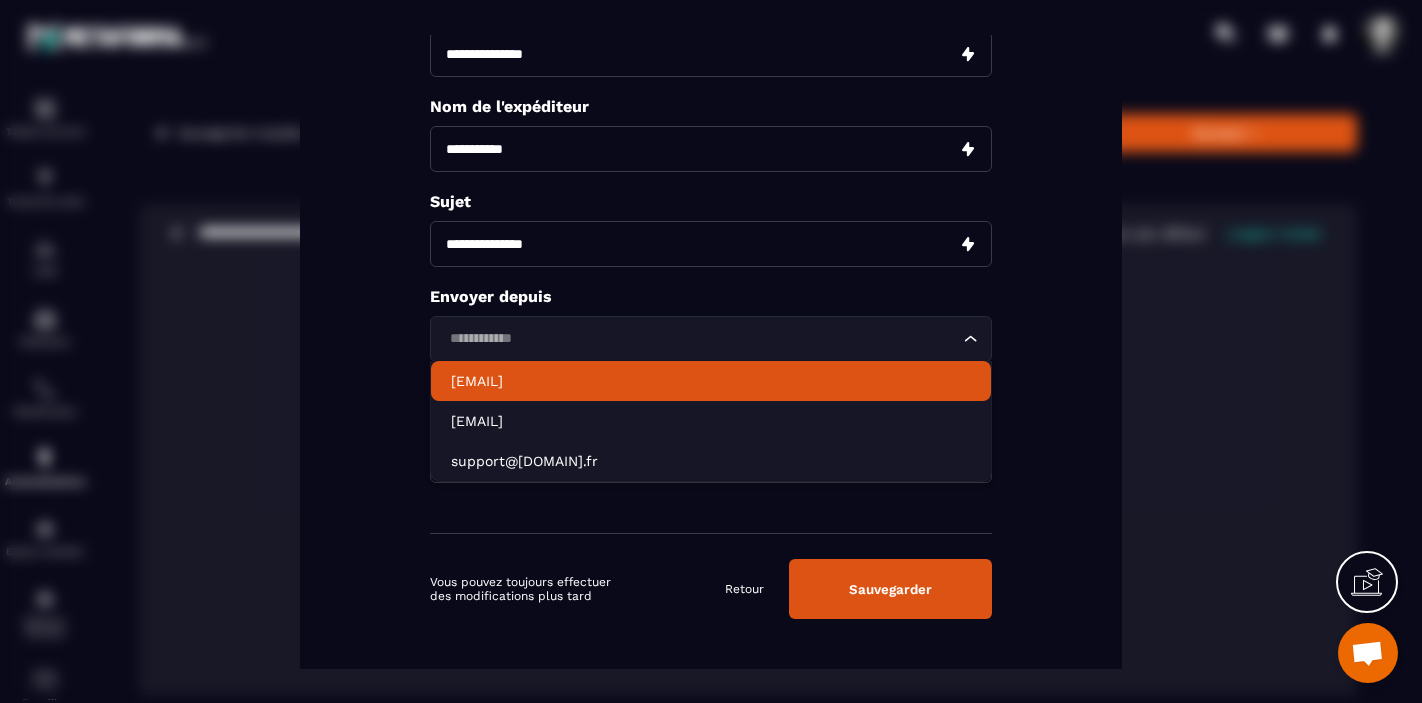 click on "[EMAIL]" 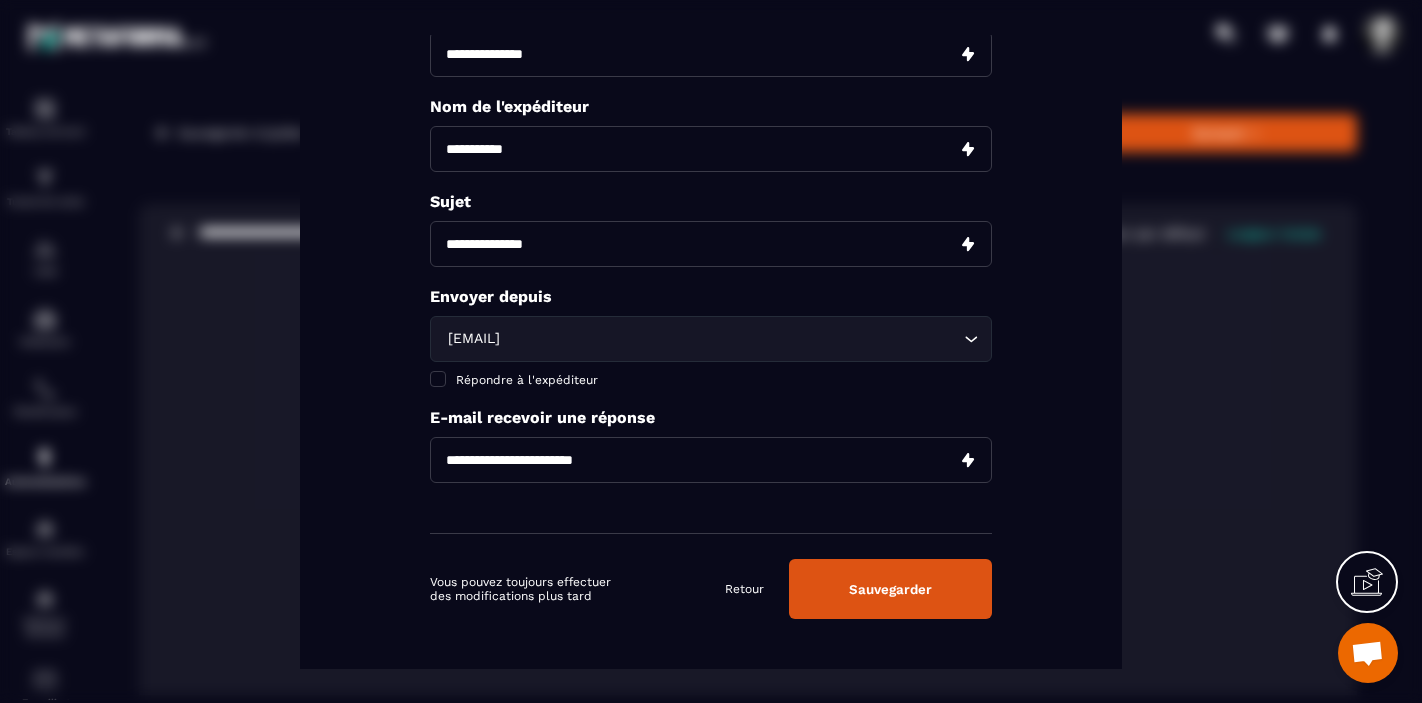 click on "Sauvegarder" at bounding box center (890, 588) 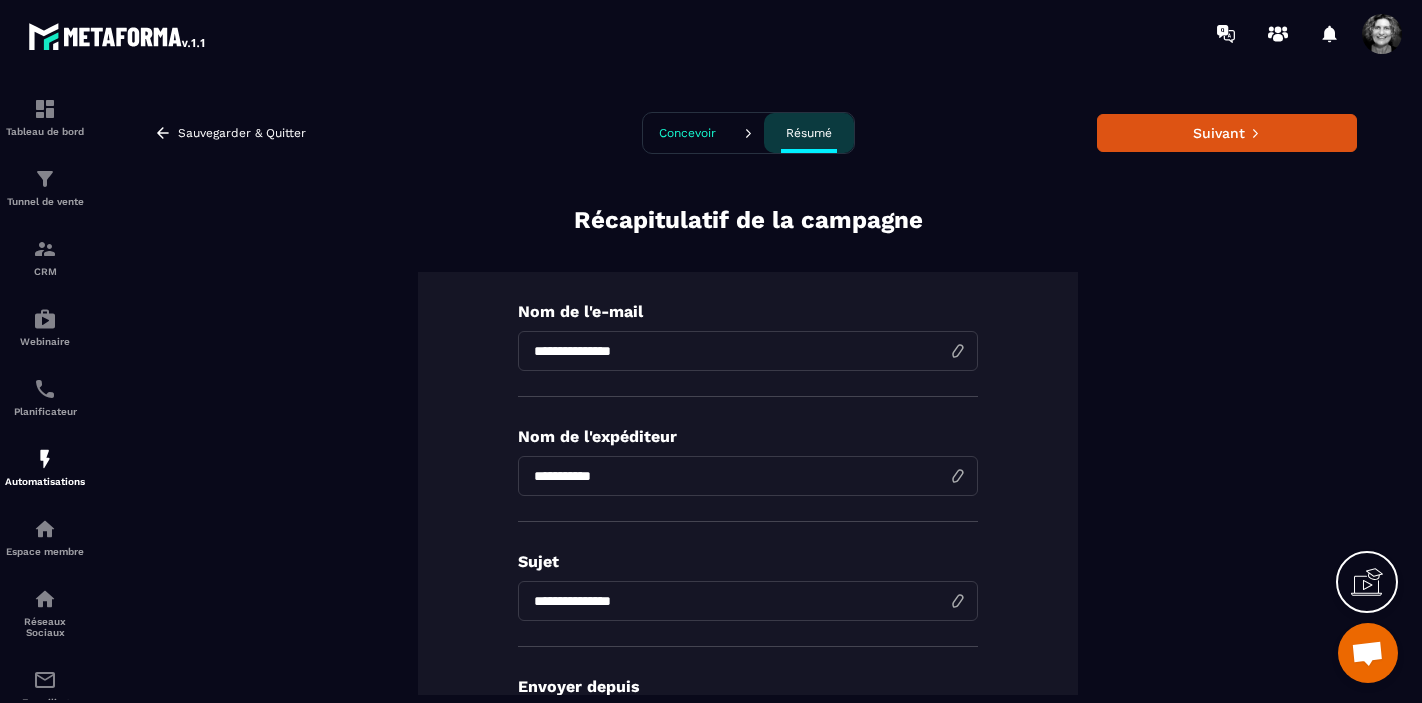 click on "Concevoir" at bounding box center [687, 133] 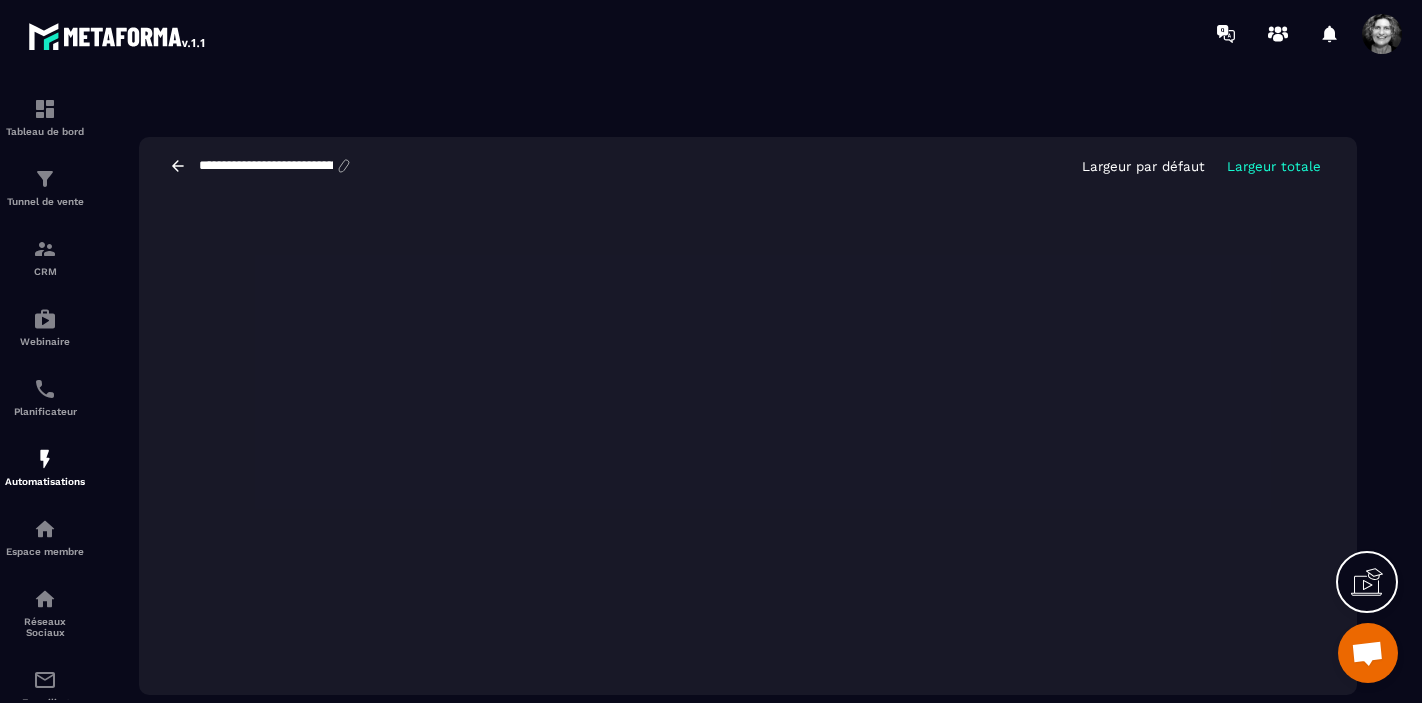 scroll, scrollTop: 0, scrollLeft: 0, axis: both 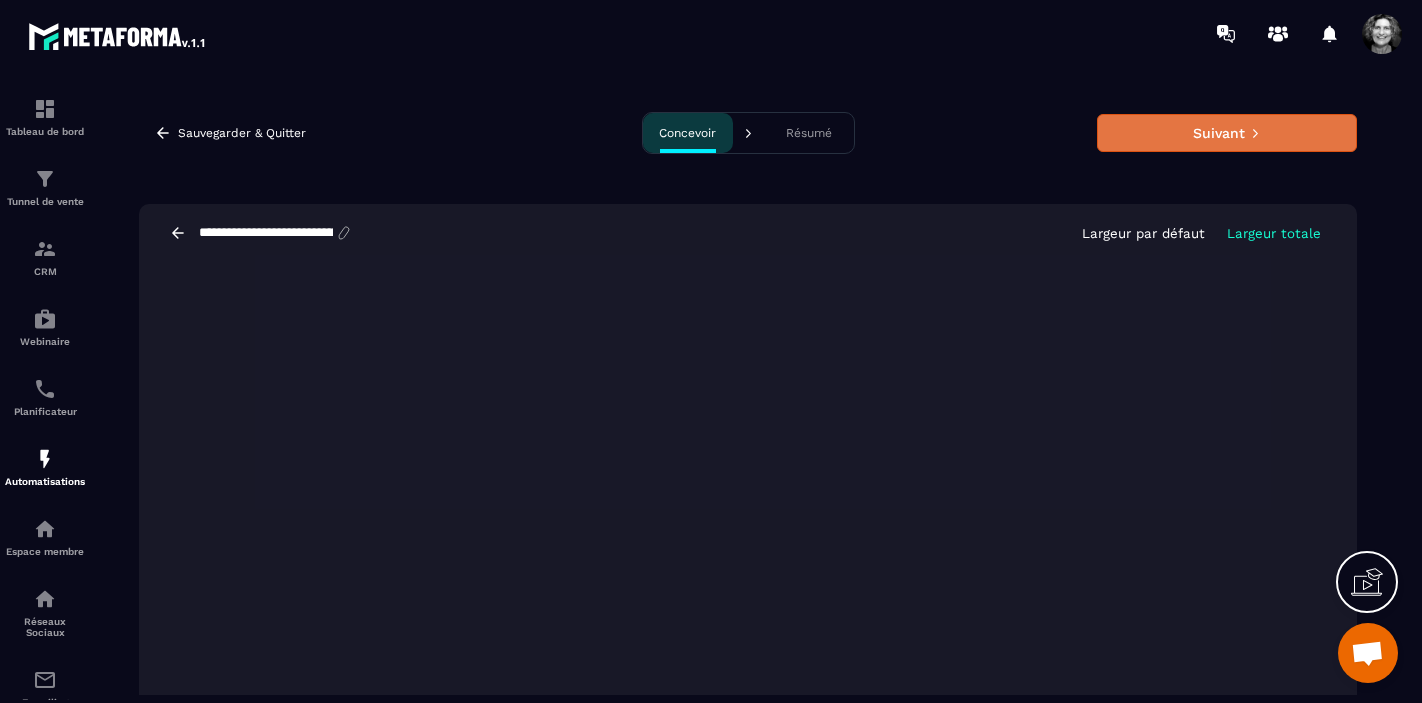 click on "Suivant" at bounding box center [1227, 133] 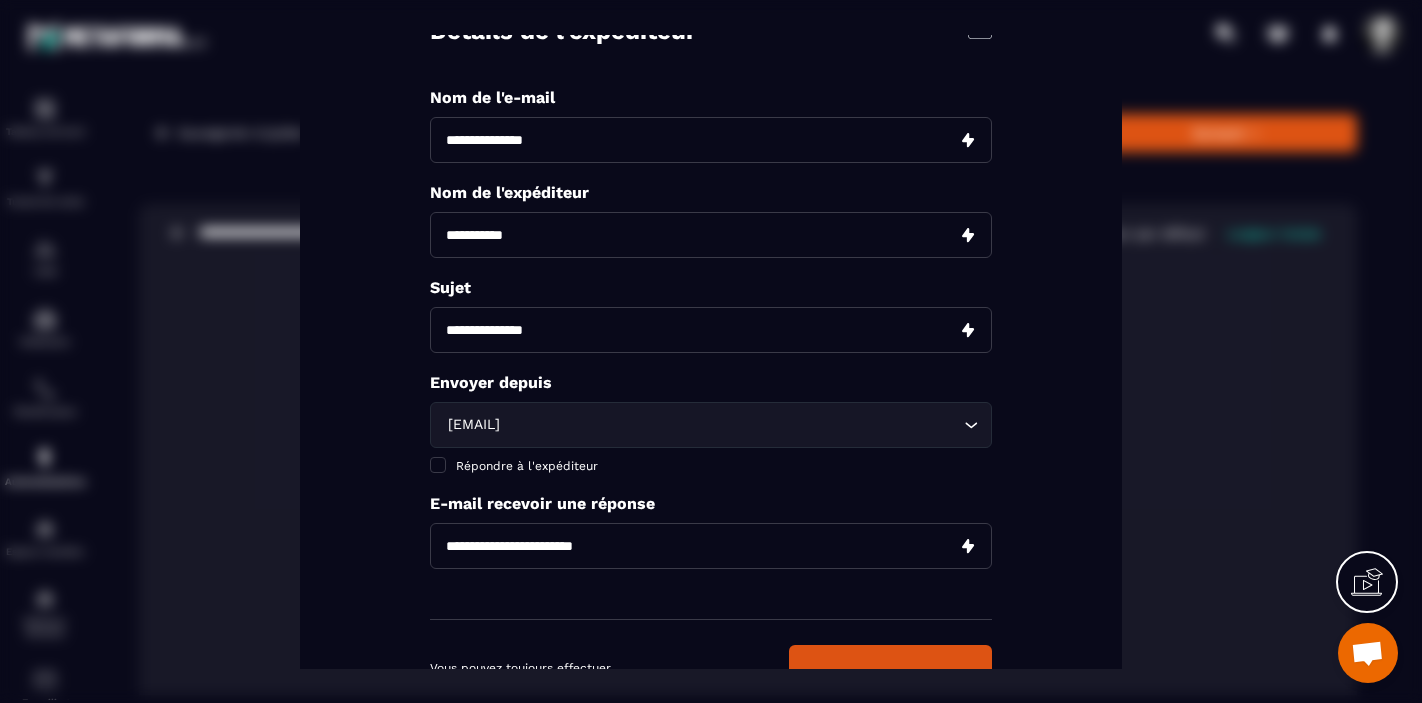 scroll, scrollTop: 157, scrollLeft: 0, axis: vertical 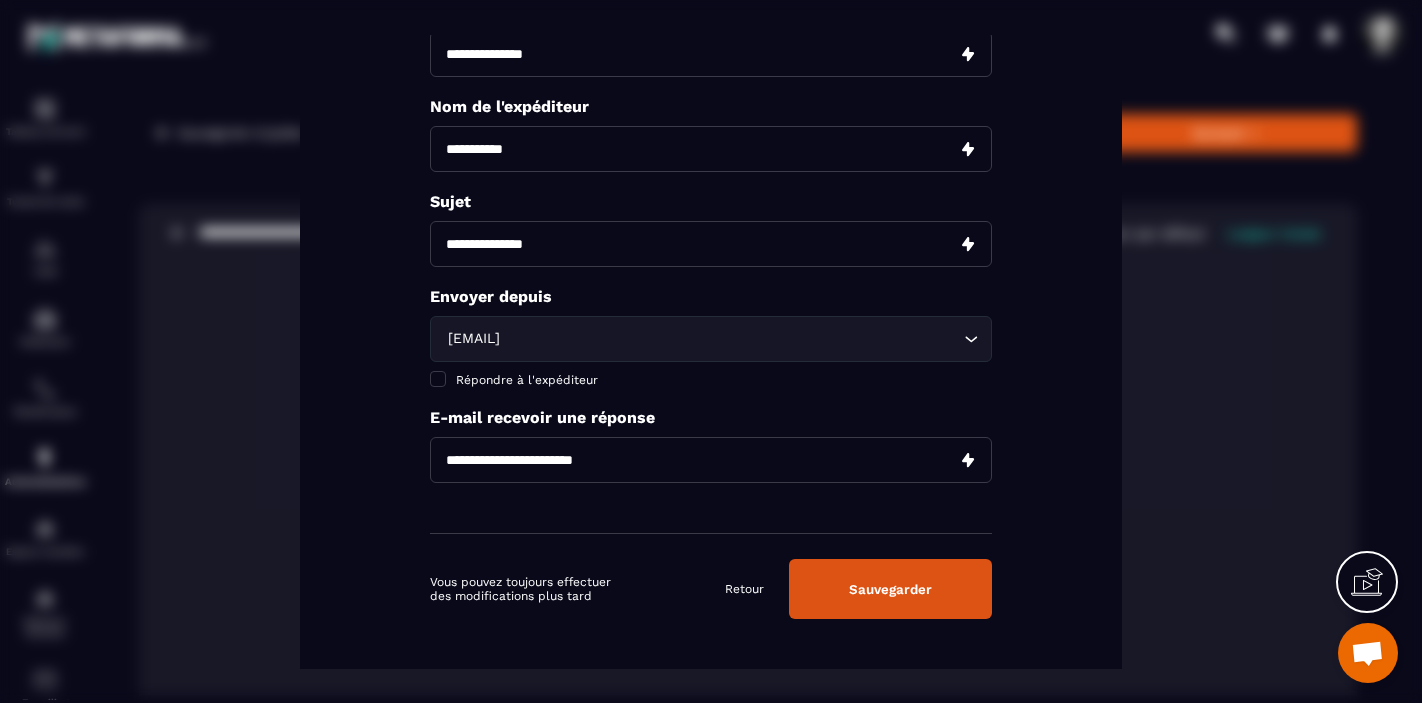click on "Sauvegarder" at bounding box center (890, 588) 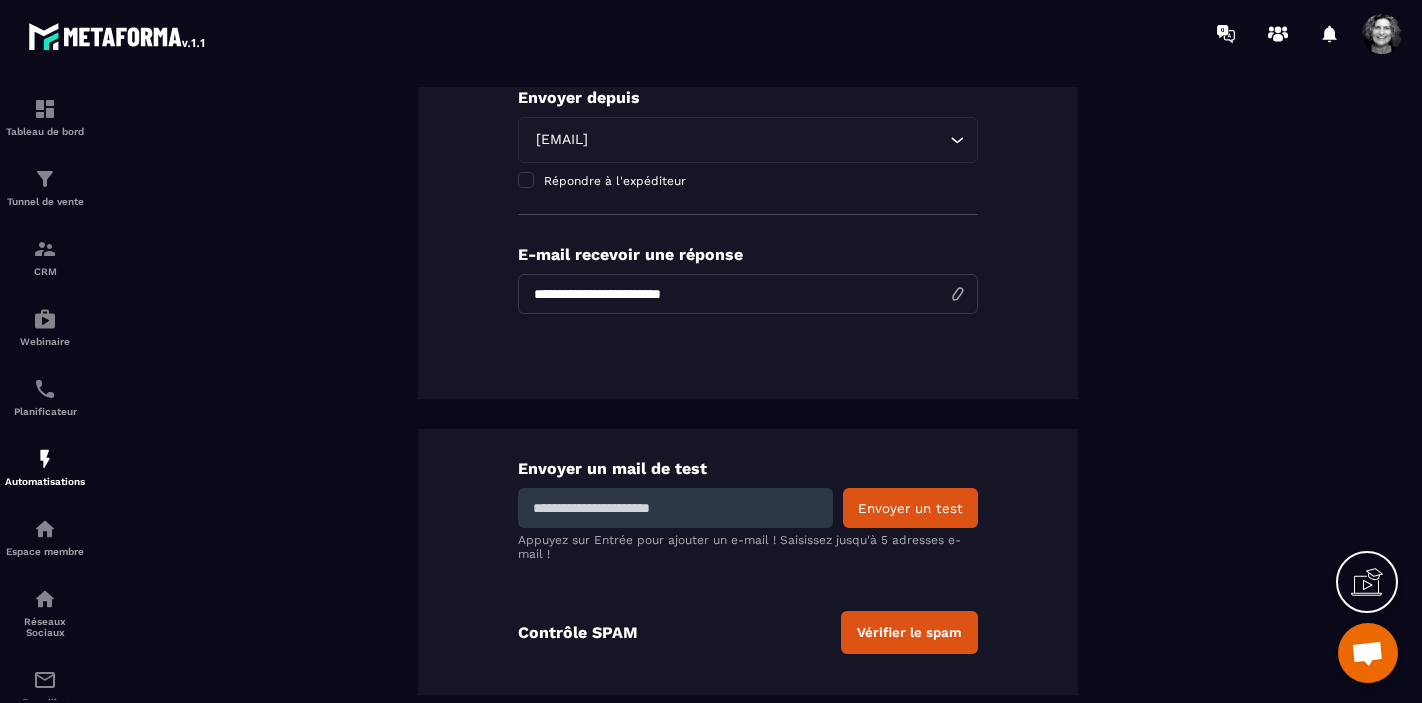scroll, scrollTop: 598, scrollLeft: 0, axis: vertical 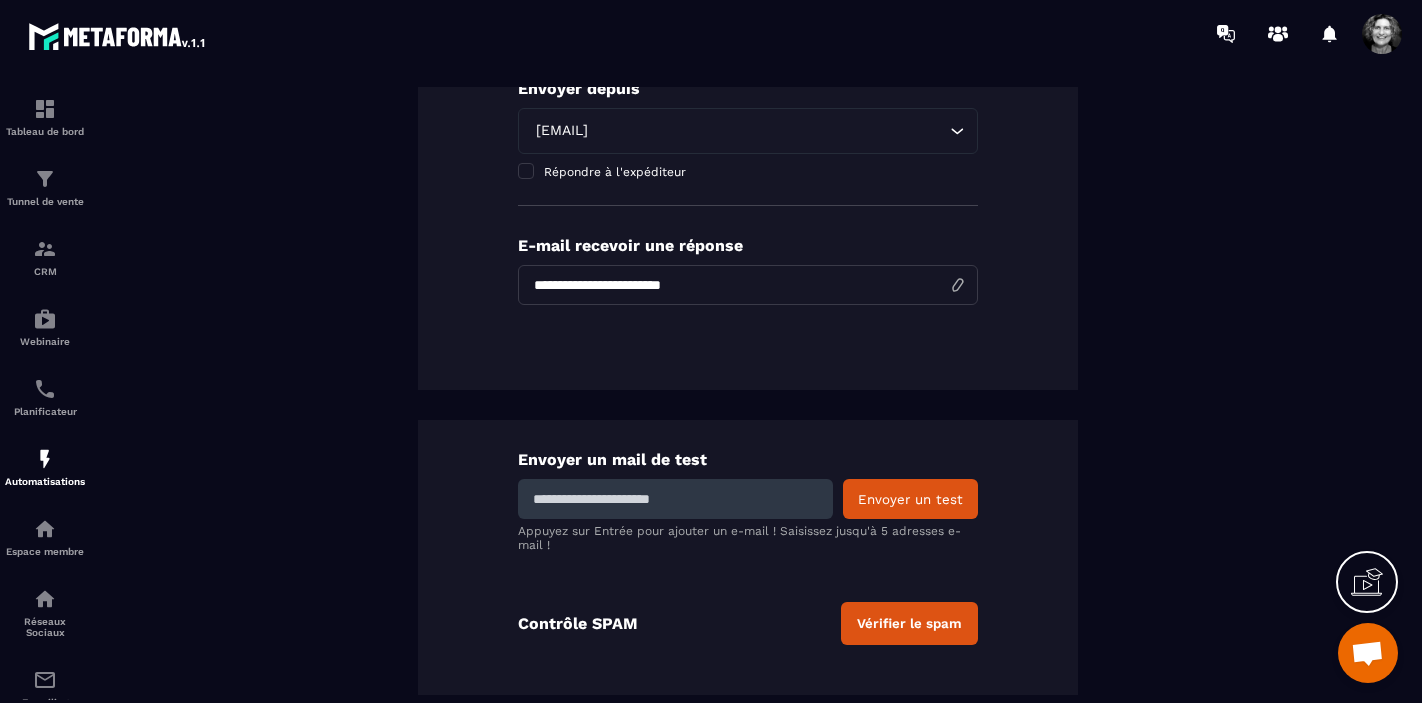 click at bounding box center [675, 499] 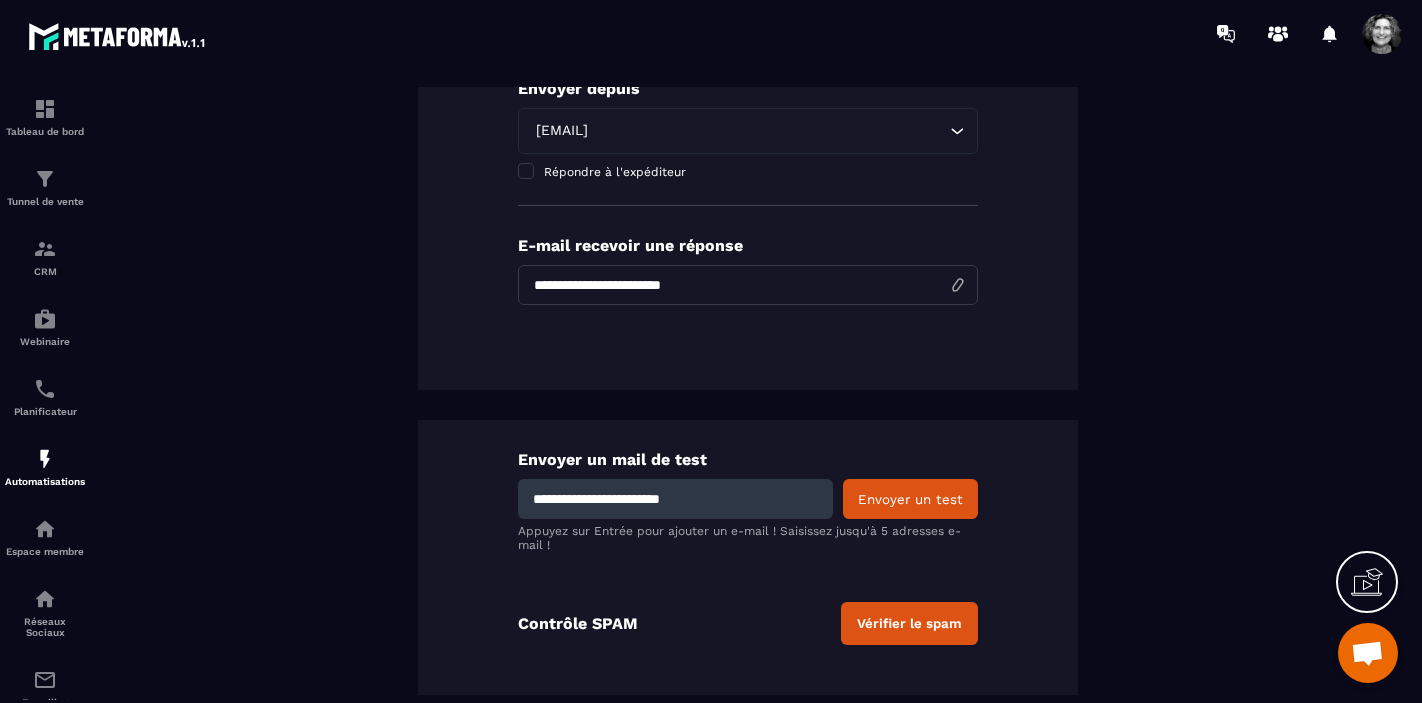 click on "Envoyer un test" at bounding box center (910, 499) 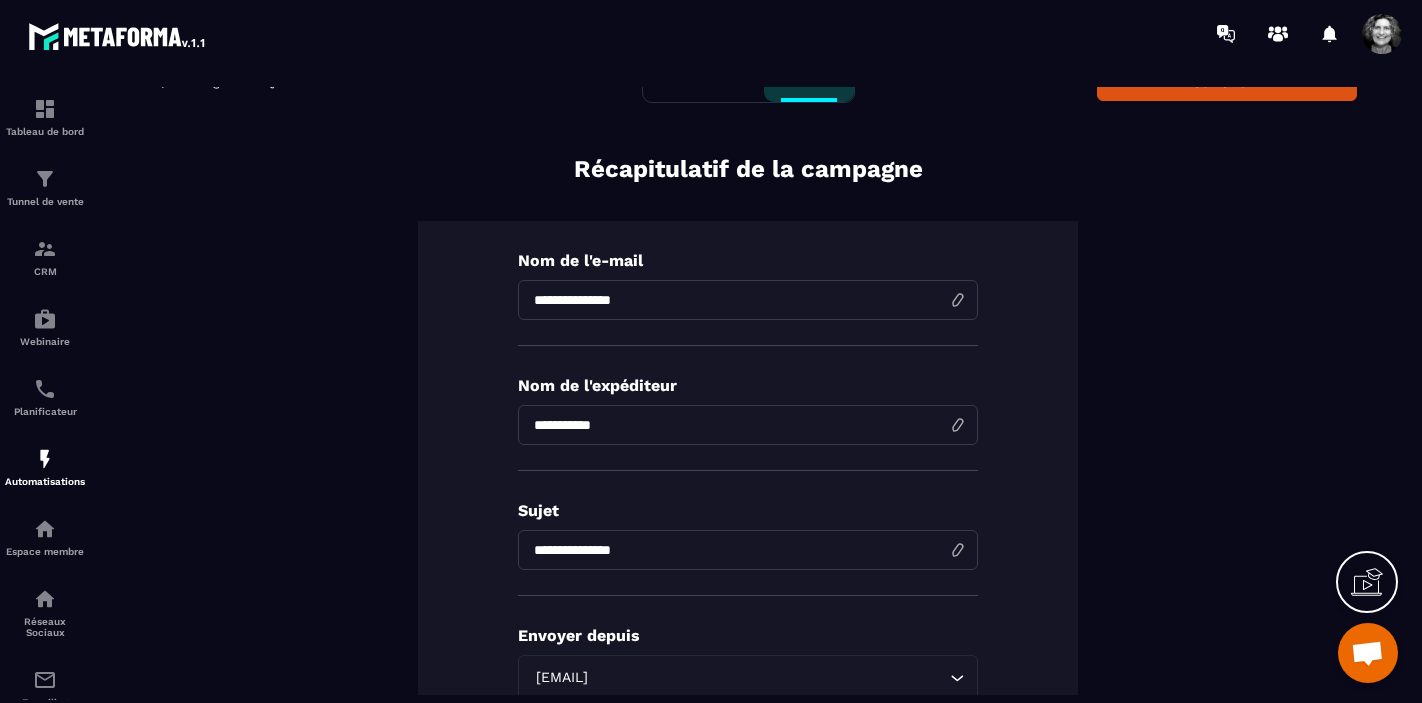 scroll, scrollTop: 0, scrollLeft: 0, axis: both 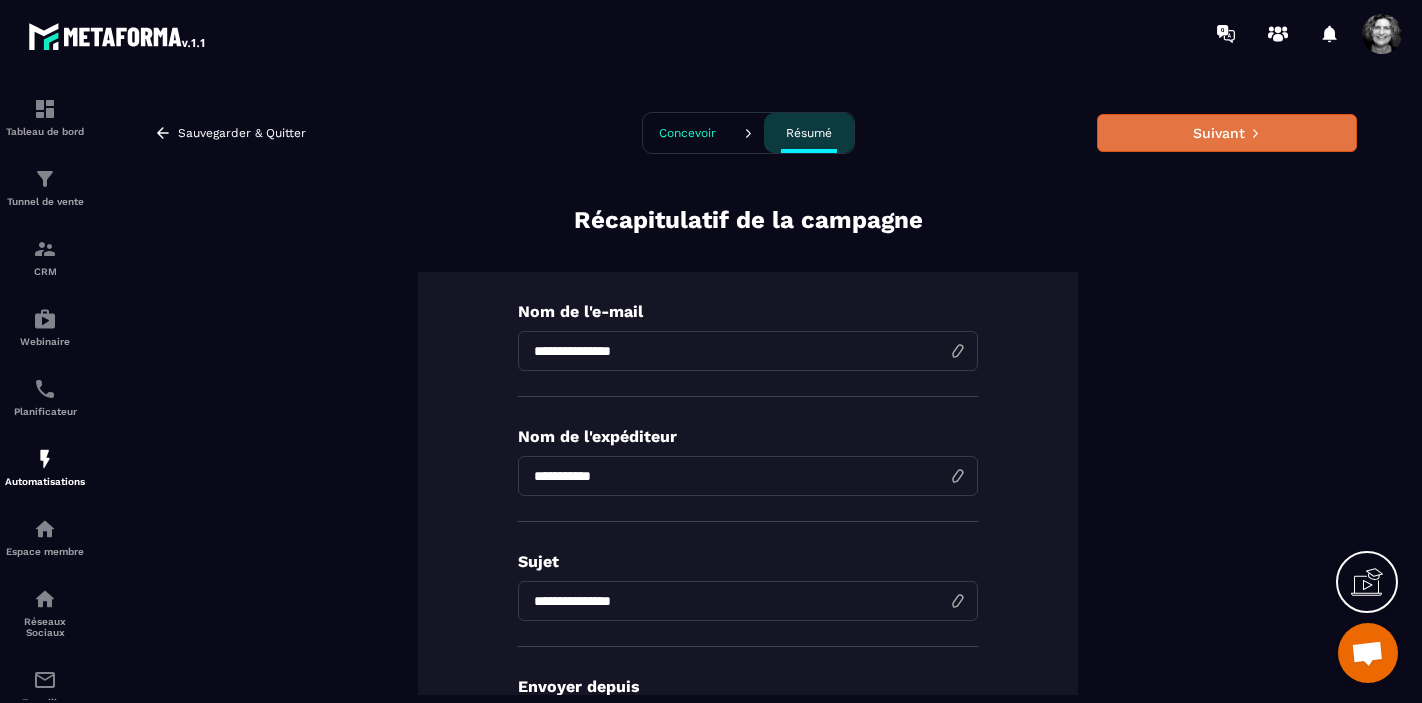 click 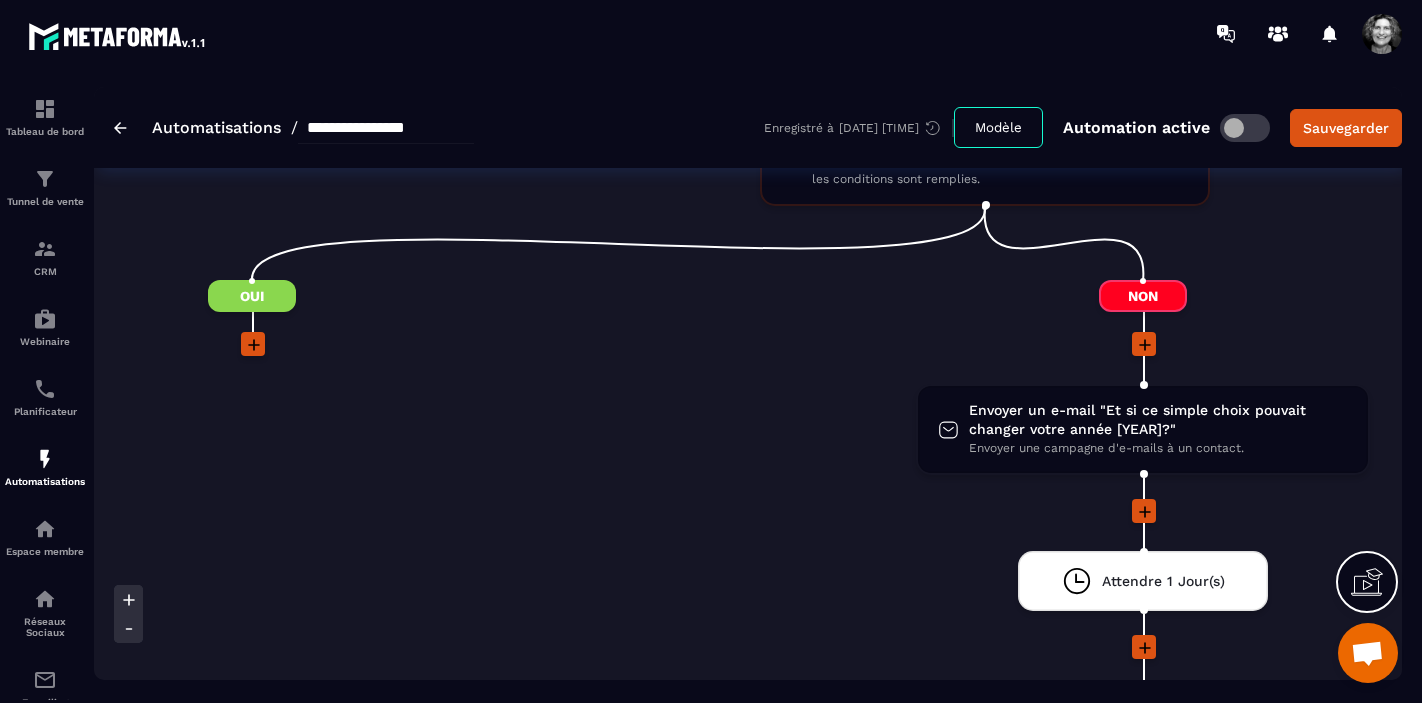 scroll, scrollTop: 752, scrollLeft: 0, axis: vertical 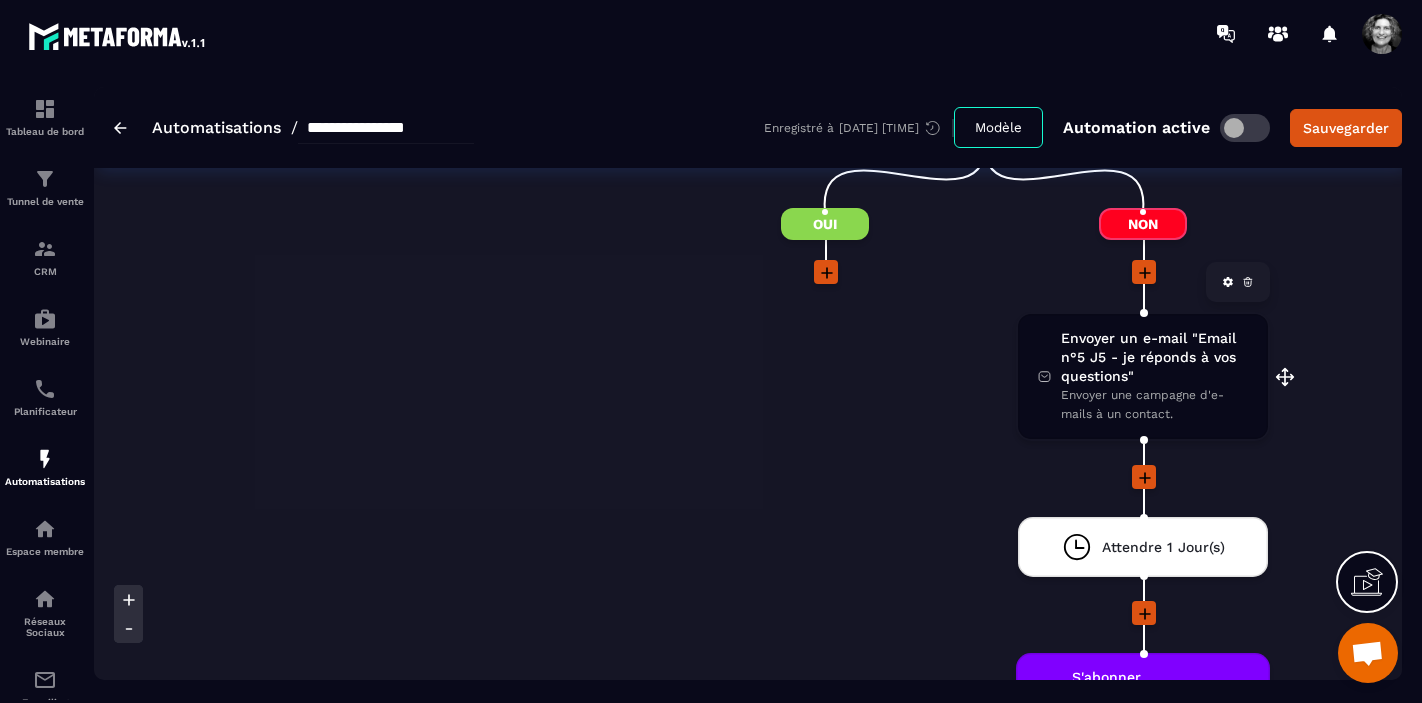 click on "Envoyer un e-mail "Email n°5 J5 - je réponds à vos questions"" at bounding box center [1154, 357] 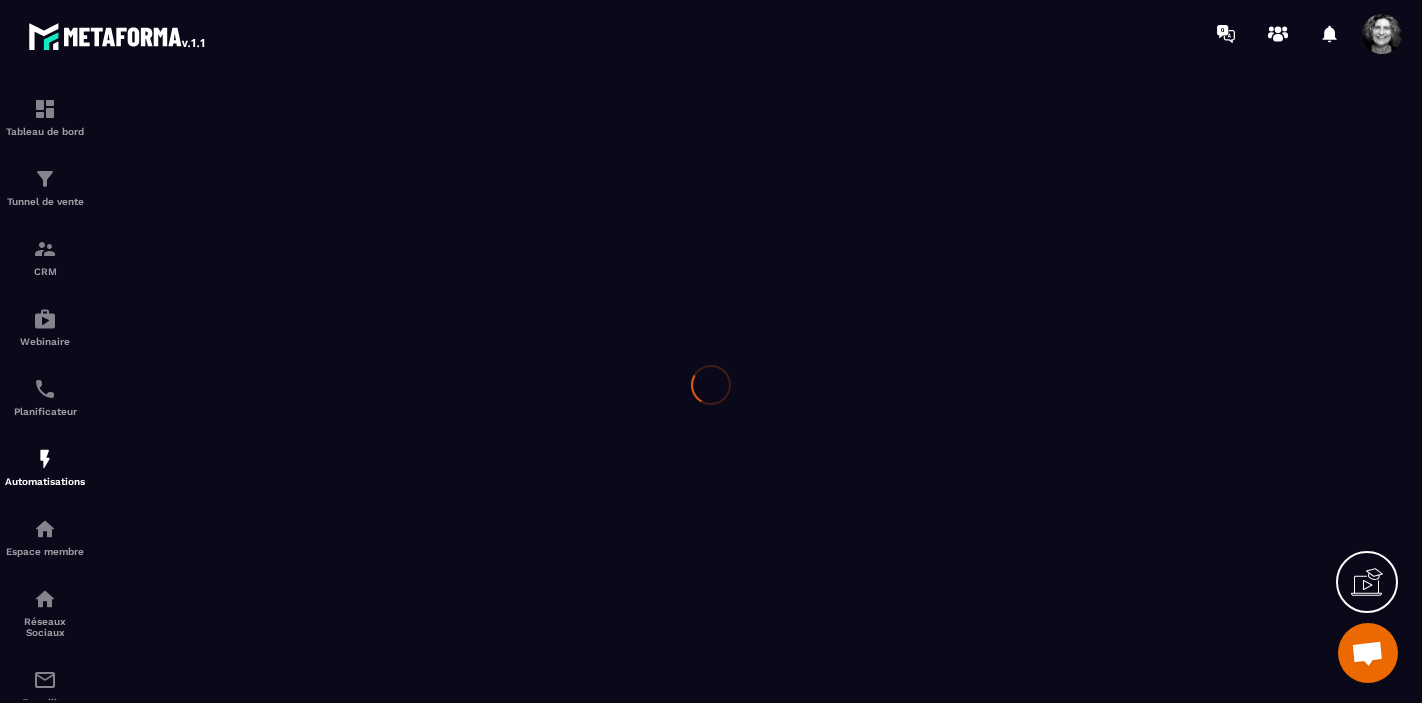 scroll, scrollTop: 0, scrollLeft: 0, axis: both 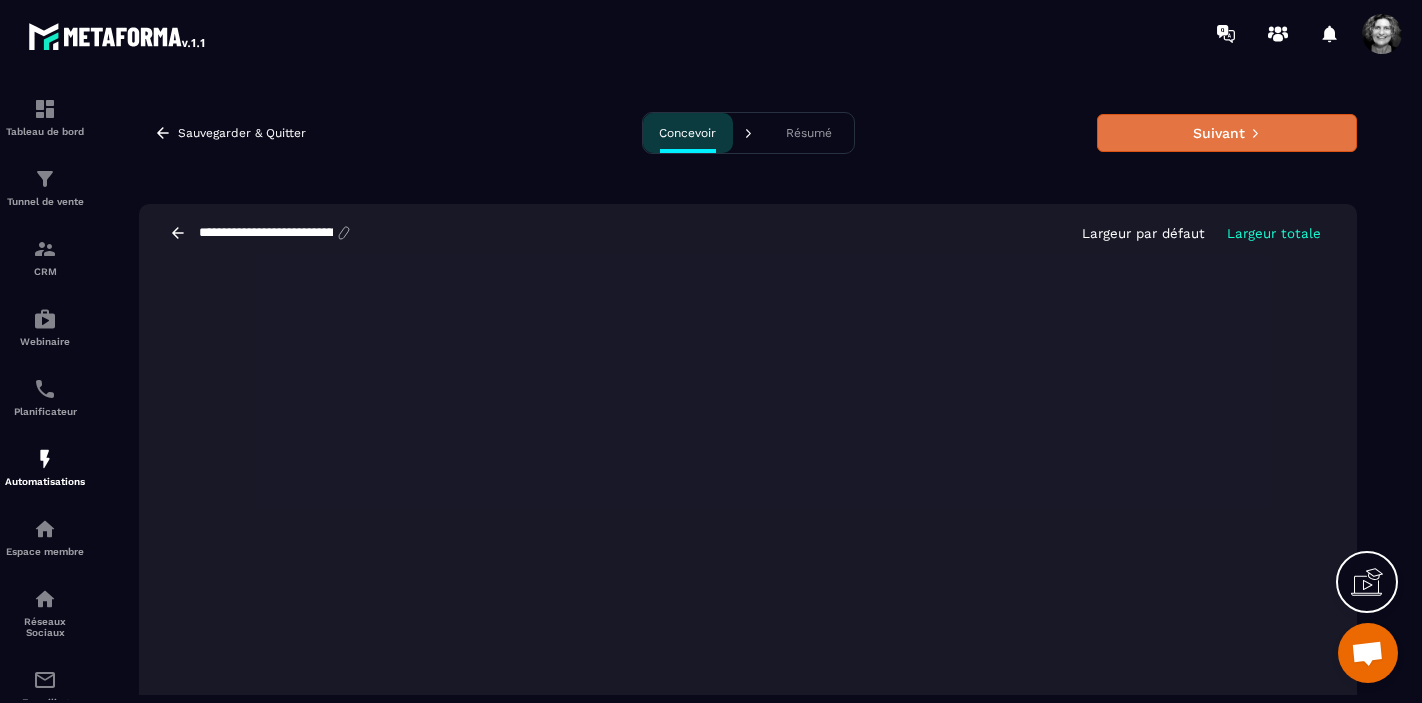 click on "Suivant" at bounding box center [1227, 133] 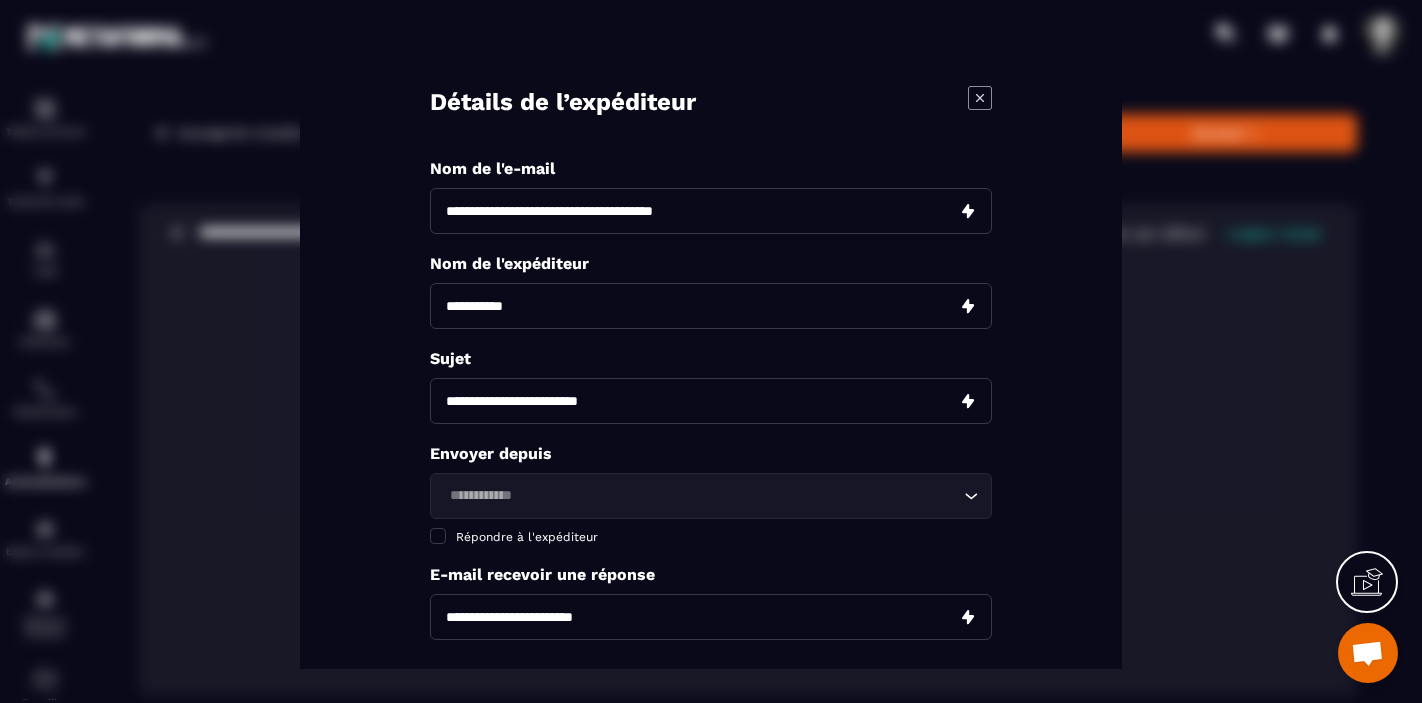 drag, startPoint x: 553, startPoint y: 212, endPoint x: 439, endPoint y: 205, distance: 114.21471 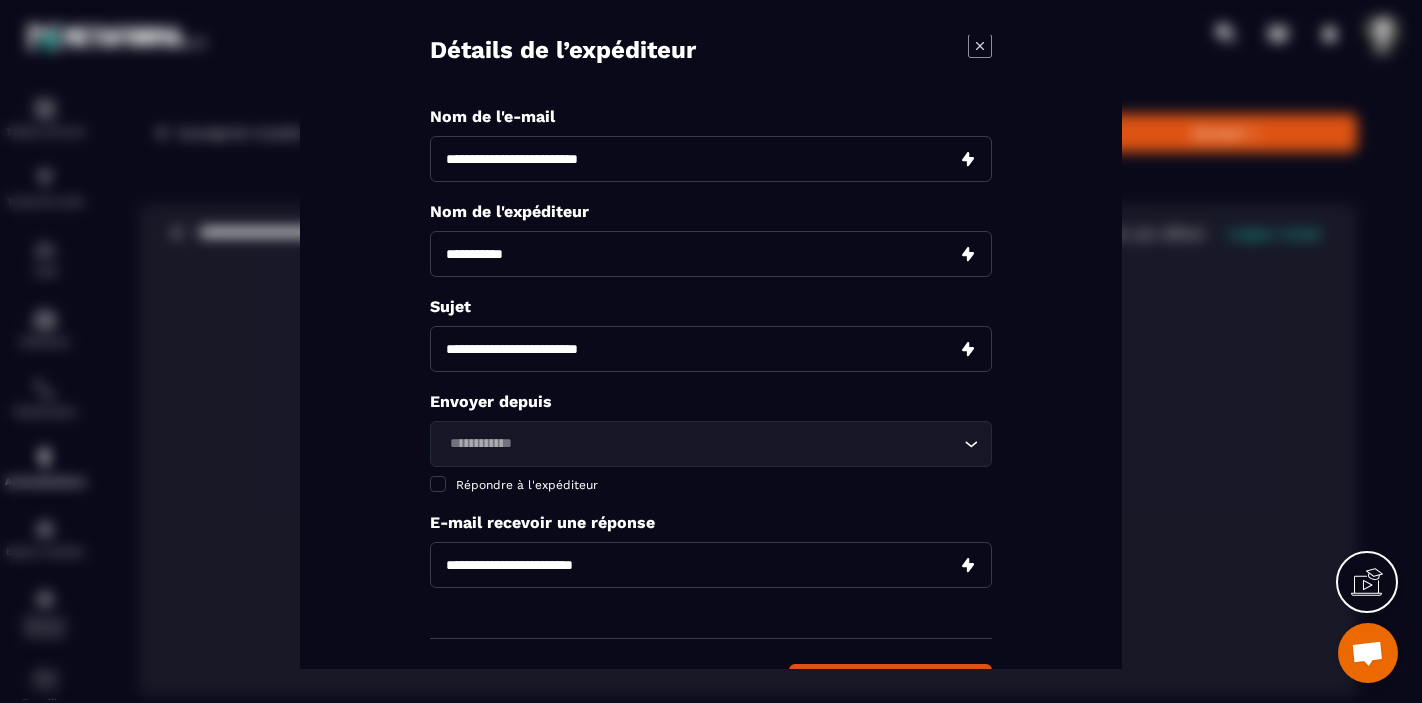 scroll, scrollTop: 89, scrollLeft: 0, axis: vertical 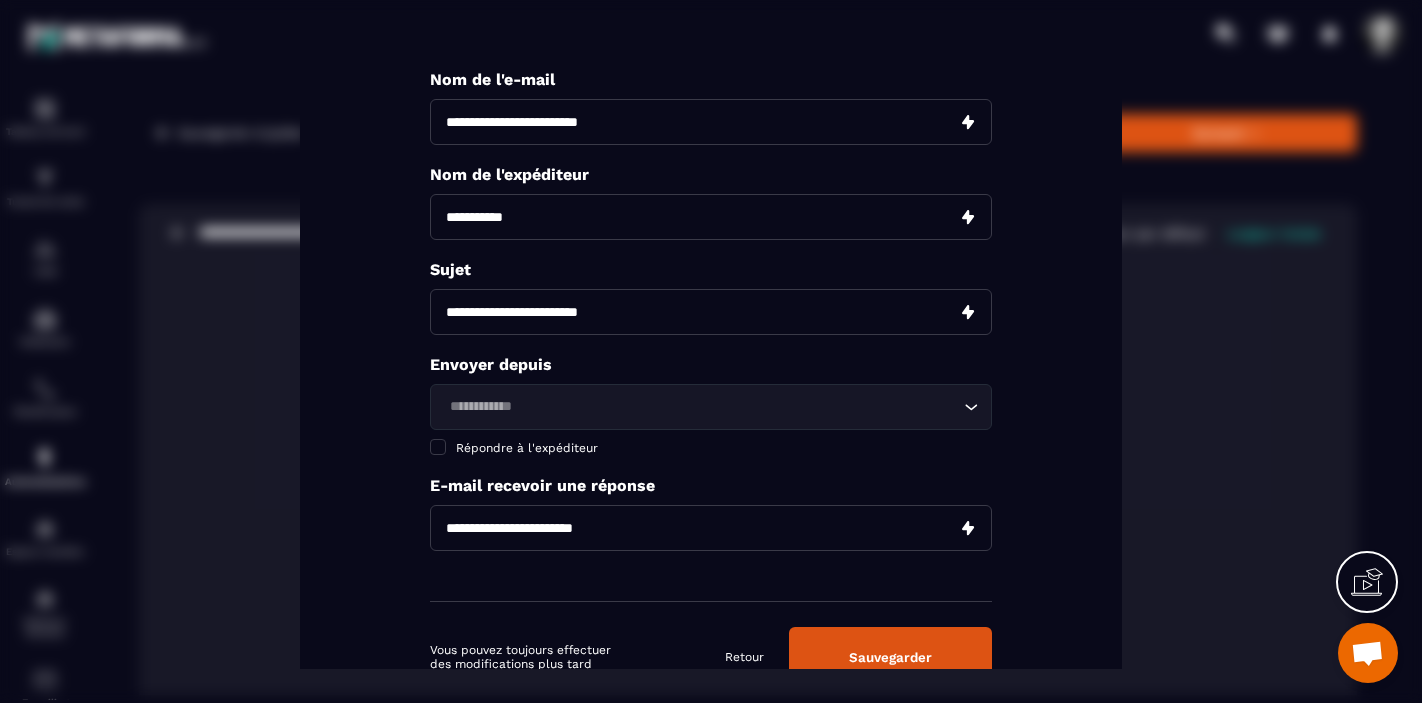 type on "**********" 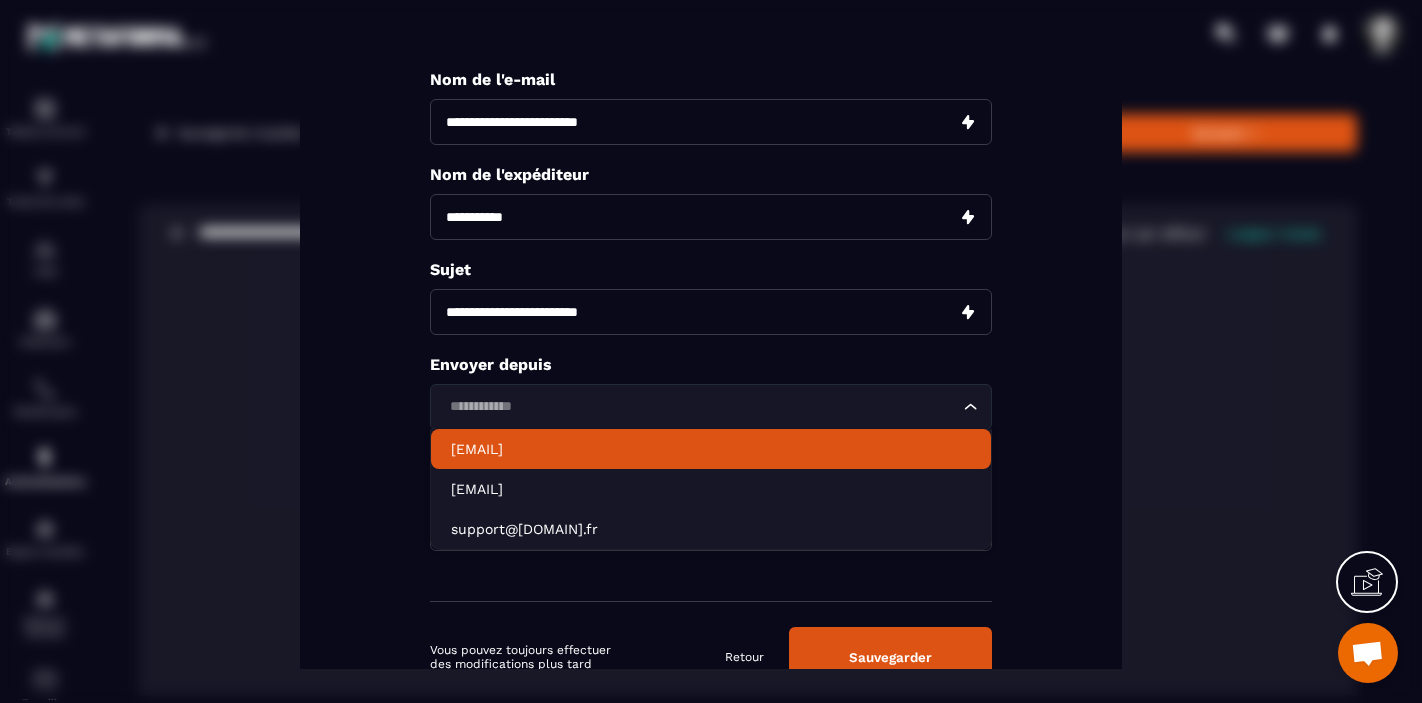 click on "[EMAIL]" 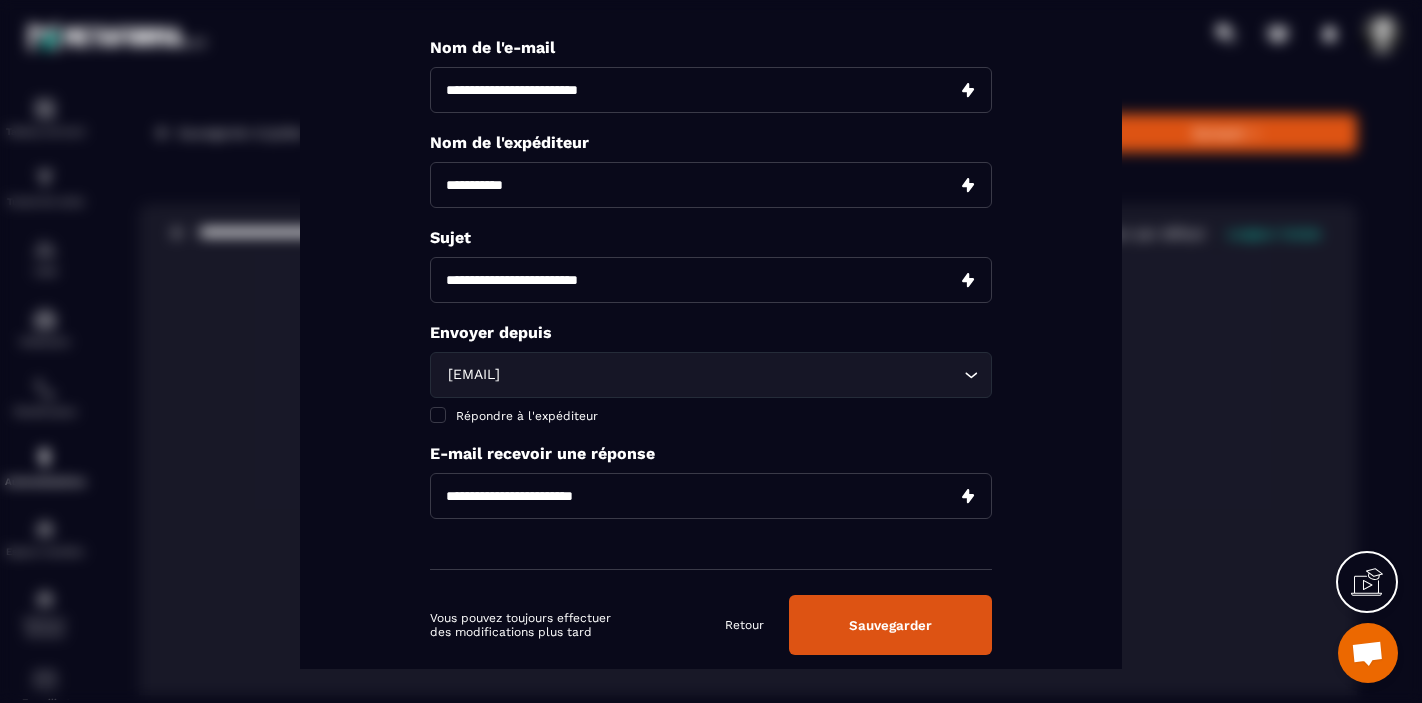 scroll, scrollTop: 157, scrollLeft: 0, axis: vertical 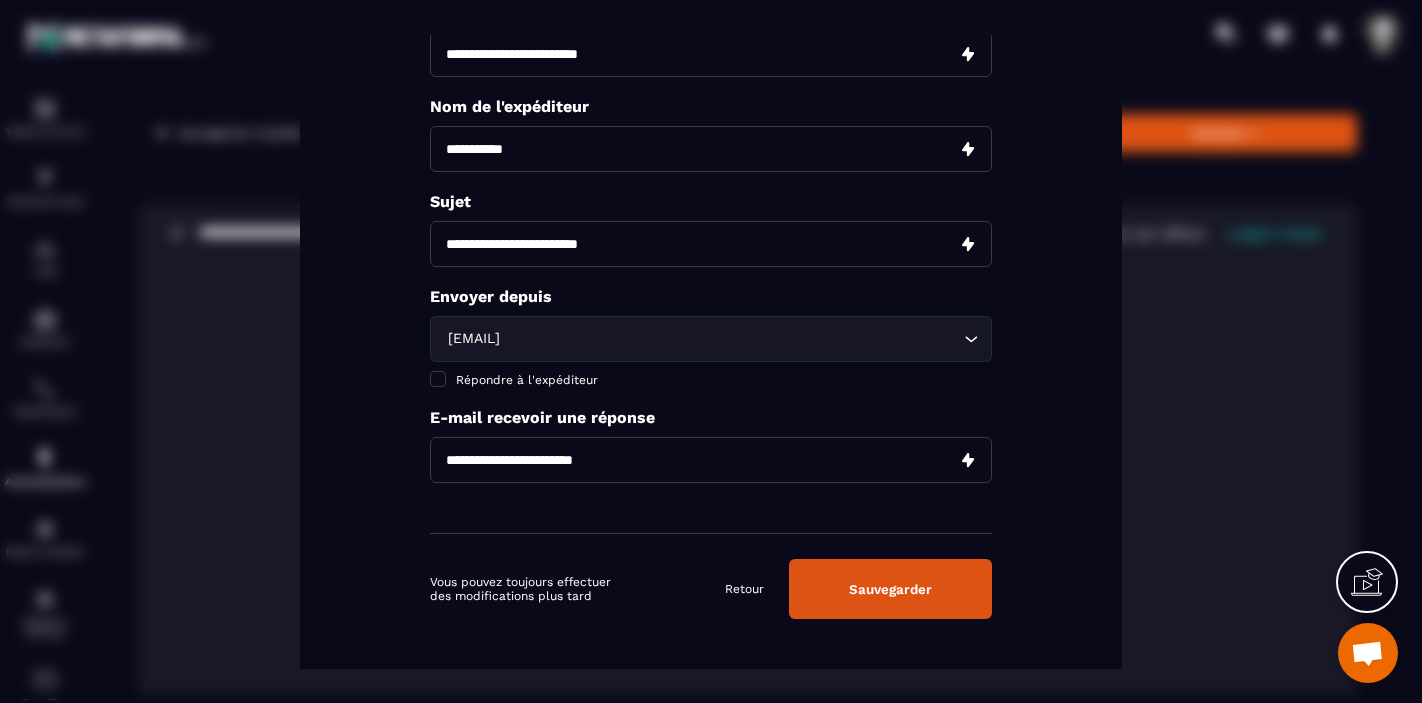 click on "Sauvegarder" at bounding box center (890, 588) 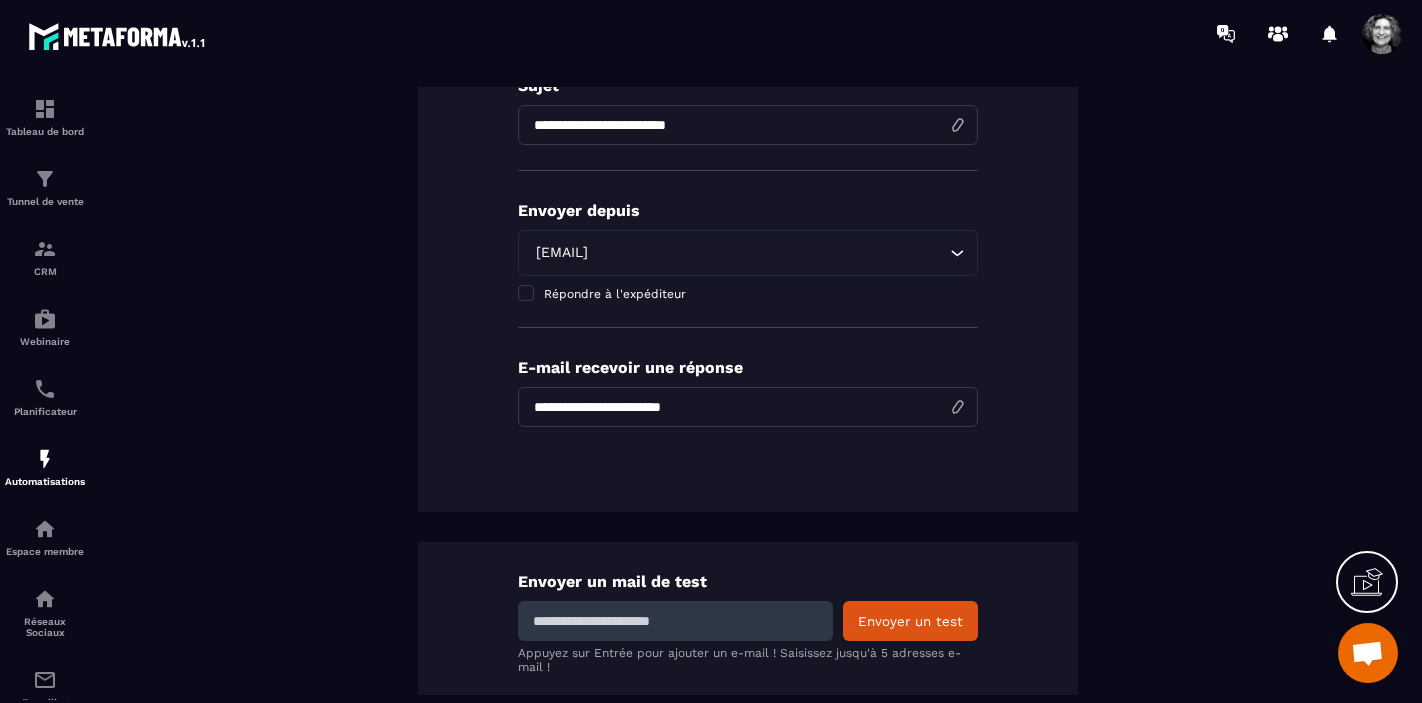 scroll, scrollTop: 490, scrollLeft: 0, axis: vertical 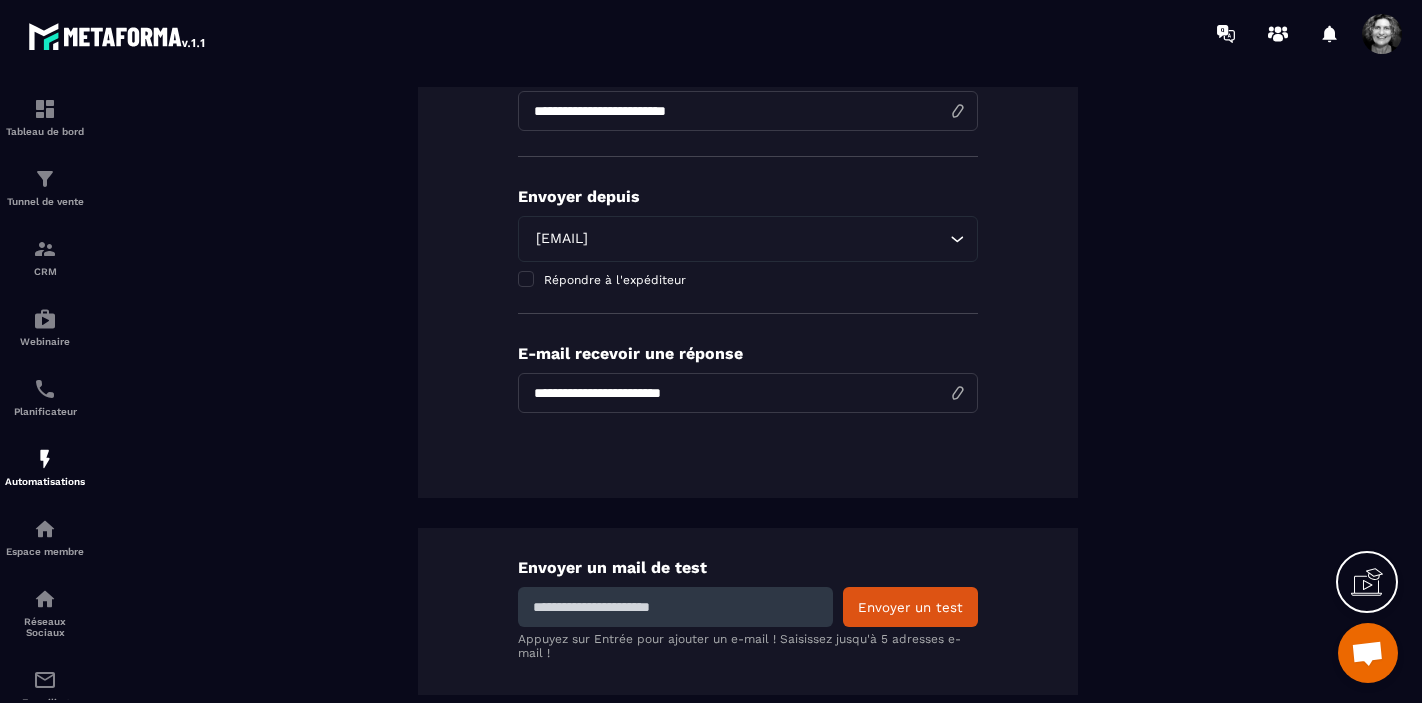 click at bounding box center [675, 607] 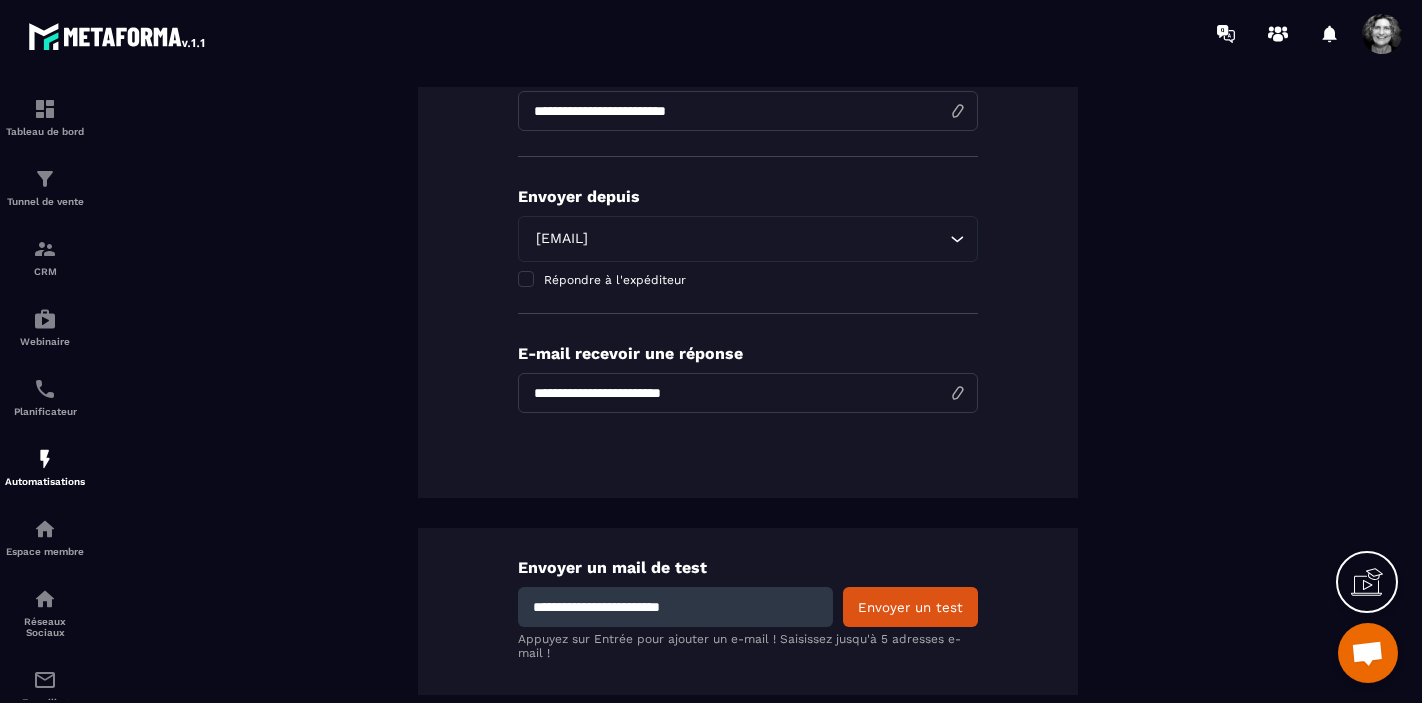 click on "Envoyer un test" at bounding box center (910, 607) 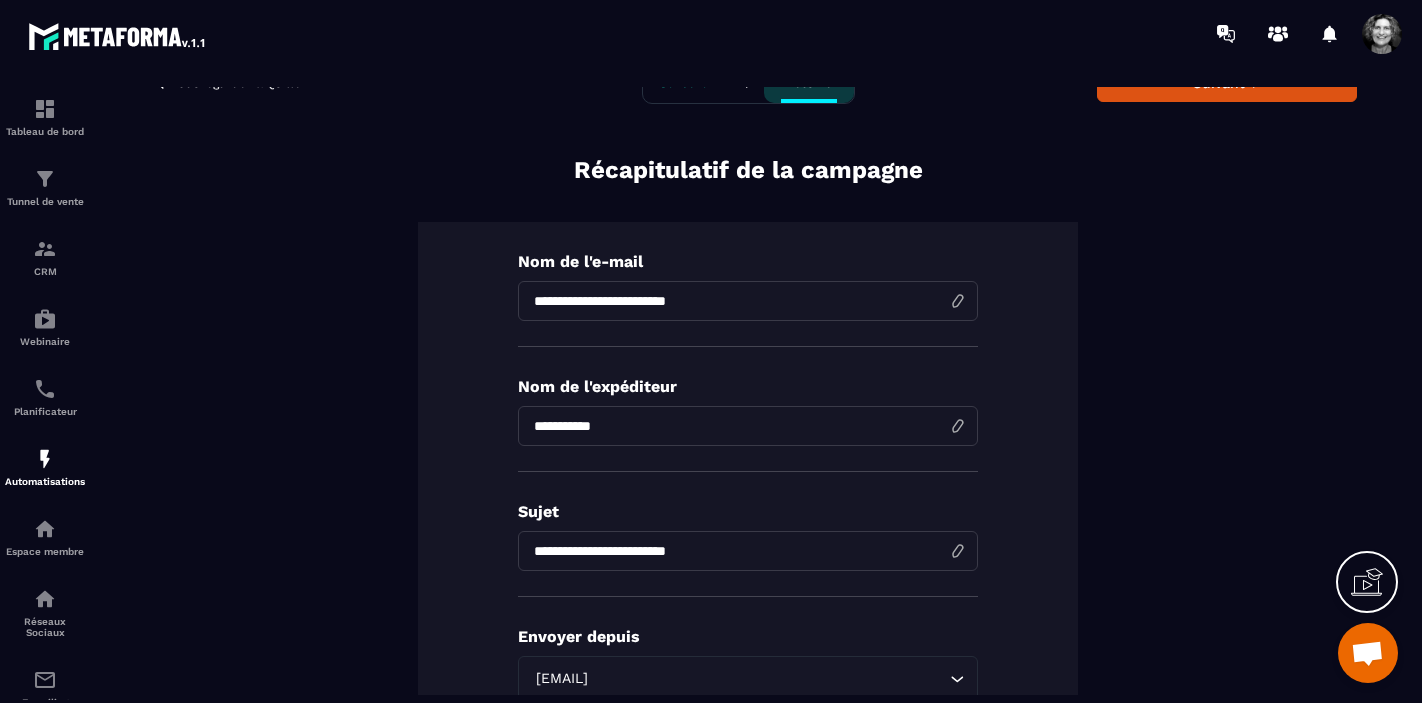 scroll, scrollTop: 0, scrollLeft: 0, axis: both 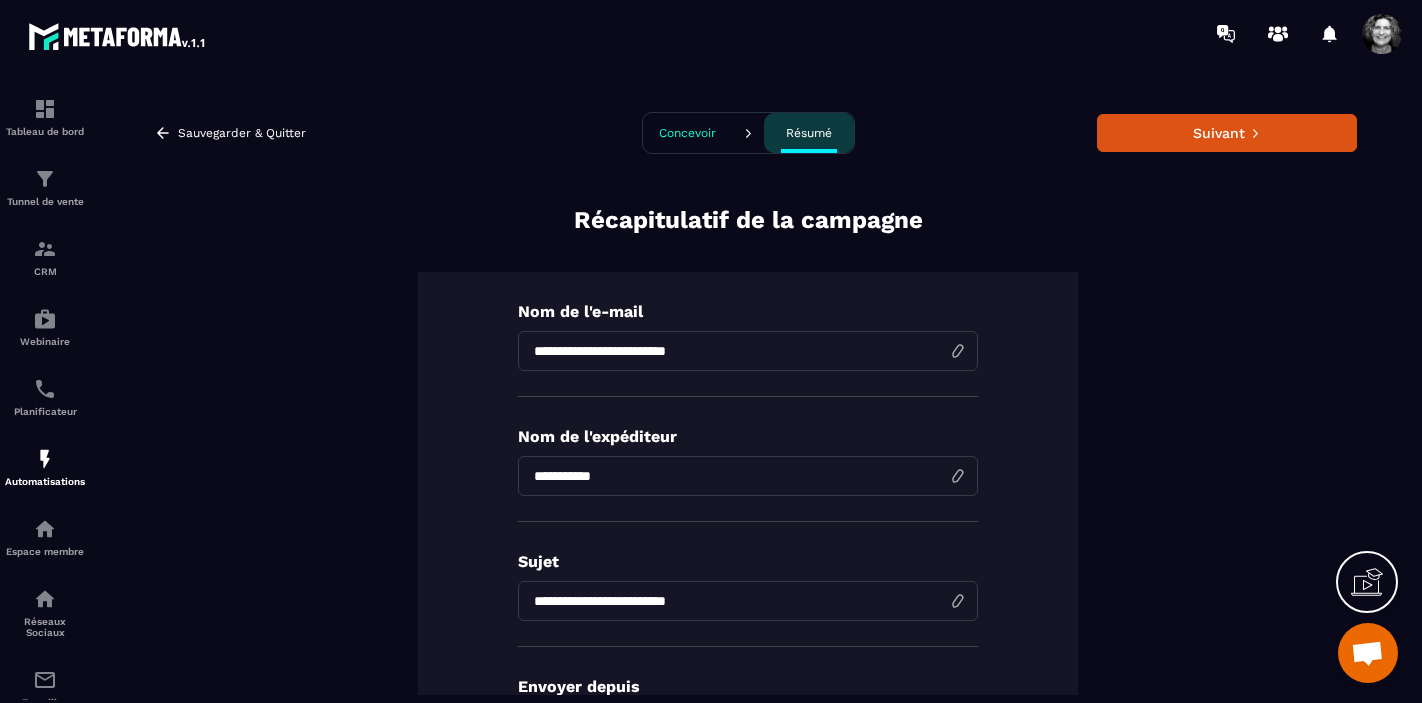 click on "Concevoir" at bounding box center (687, 133) 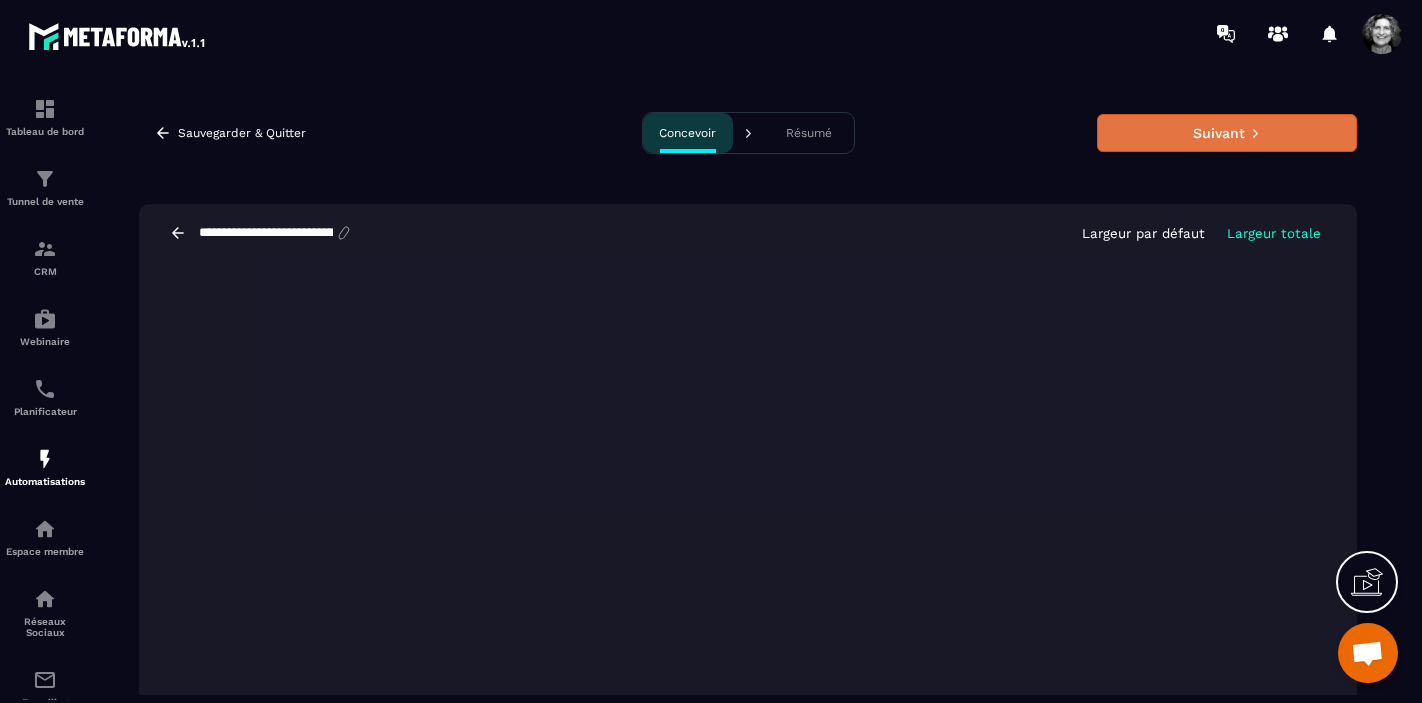 click on "Suivant" at bounding box center (1227, 133) 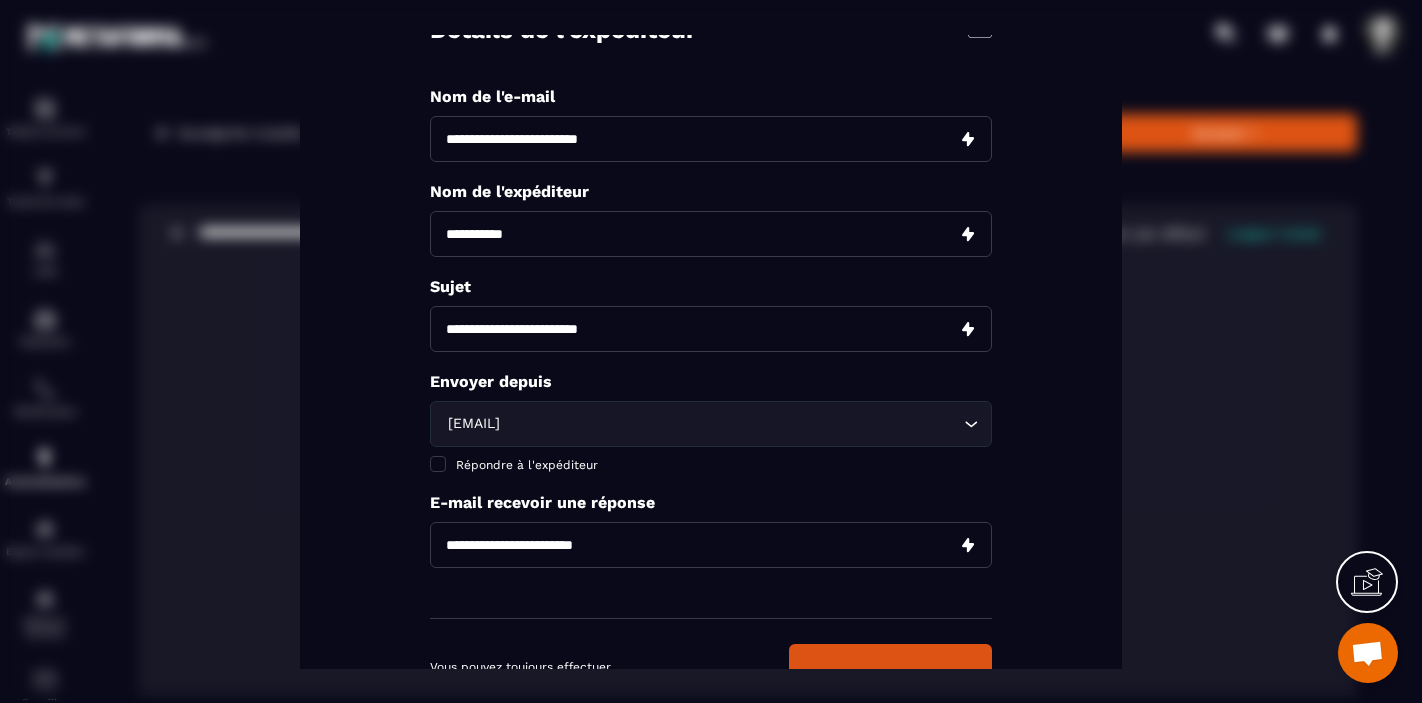 scroll, scrollTop: 157, scrollLeft: 0, axis: vertical 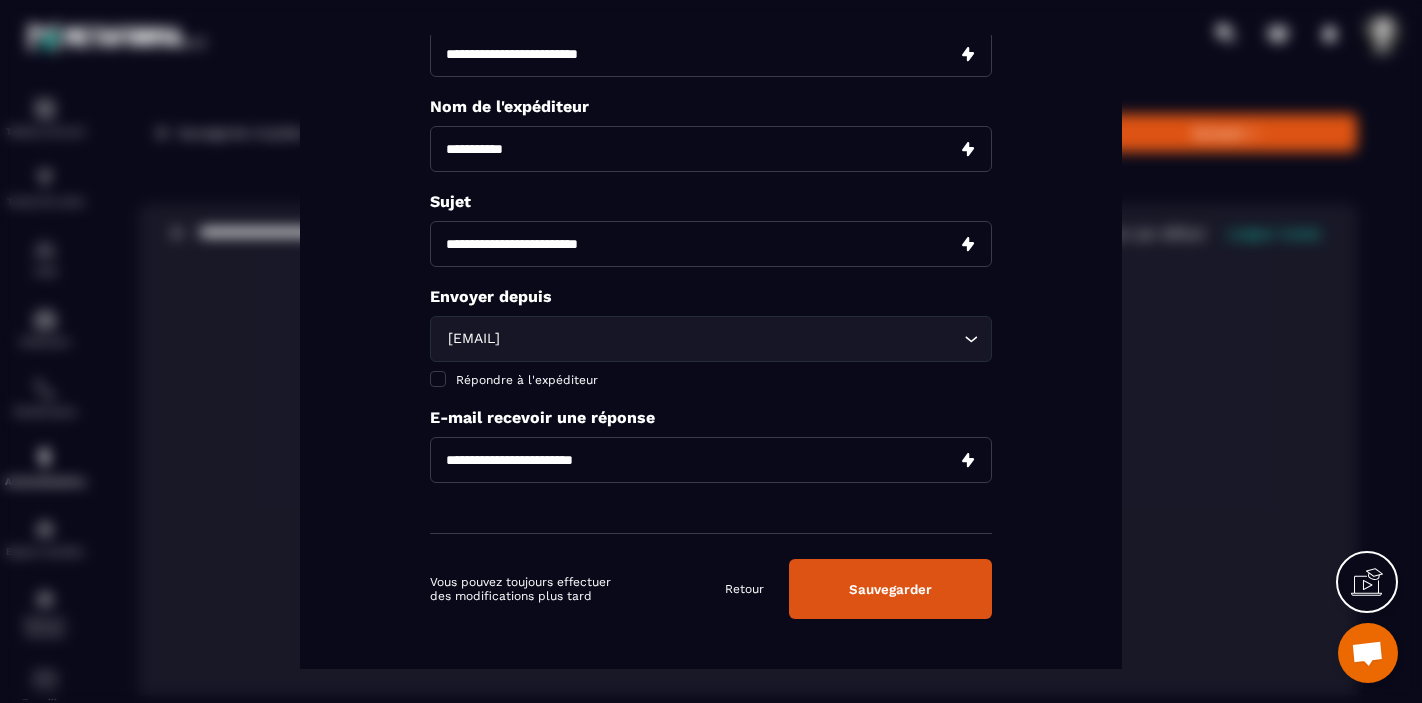 click on "Sauvegarder" at bounding box center (890, 588) 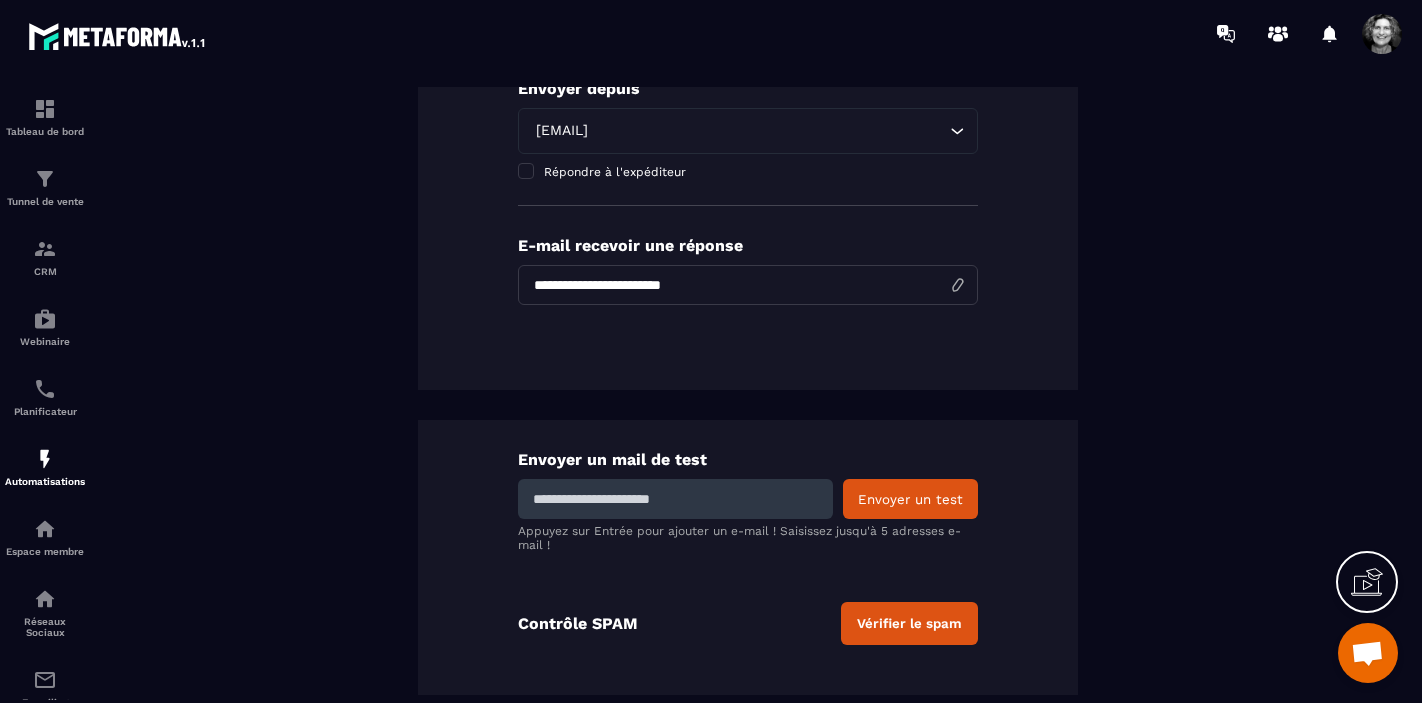 scroll, scrollTop: 591, scrollLeft: 0, axis: vertical 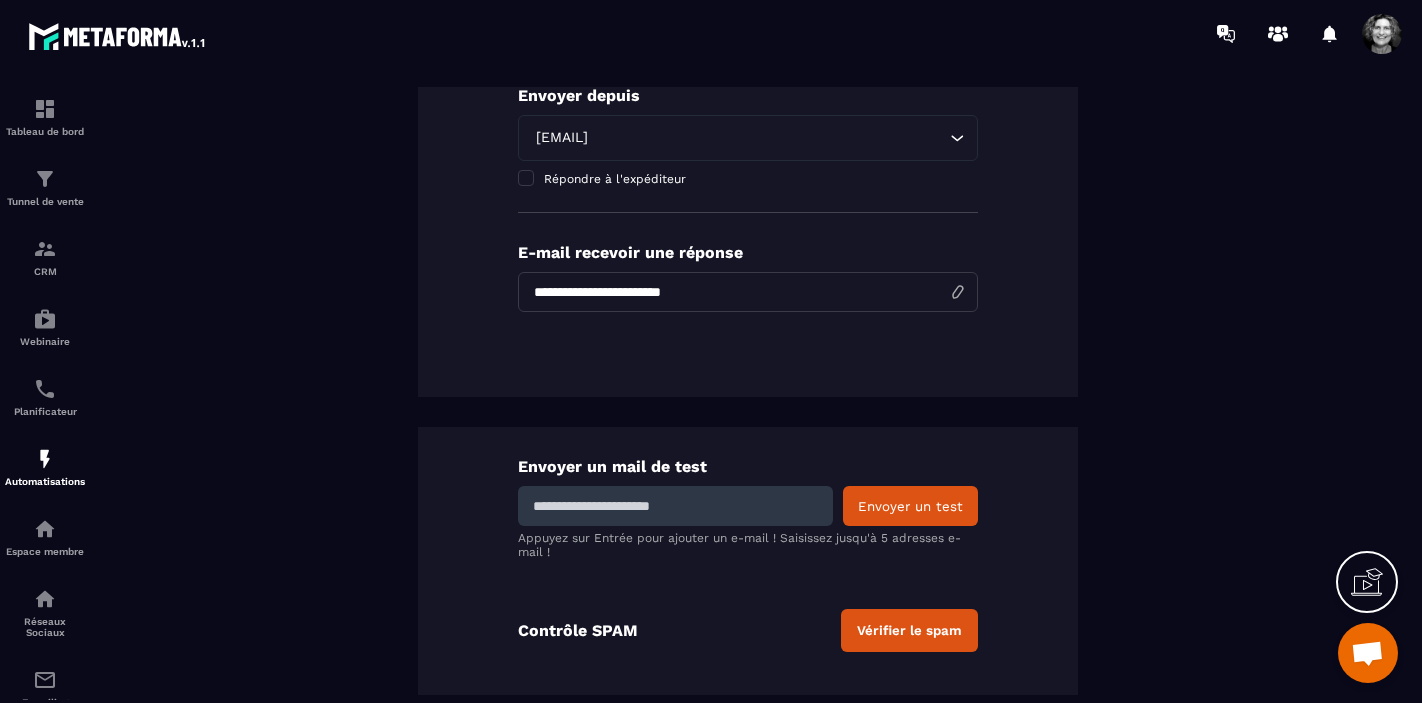 click at bounding box center [675, 506] 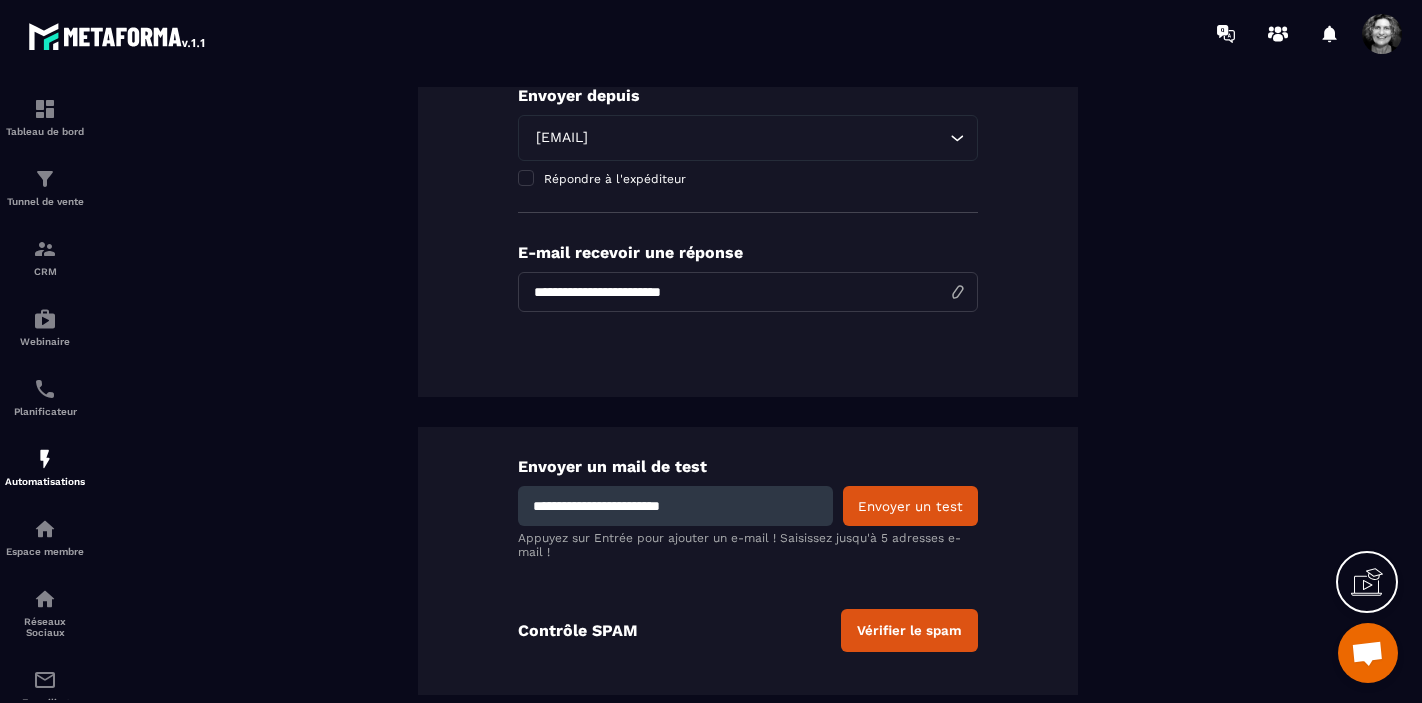 click on "Envoyer un test" at bounding box center (910, 506) 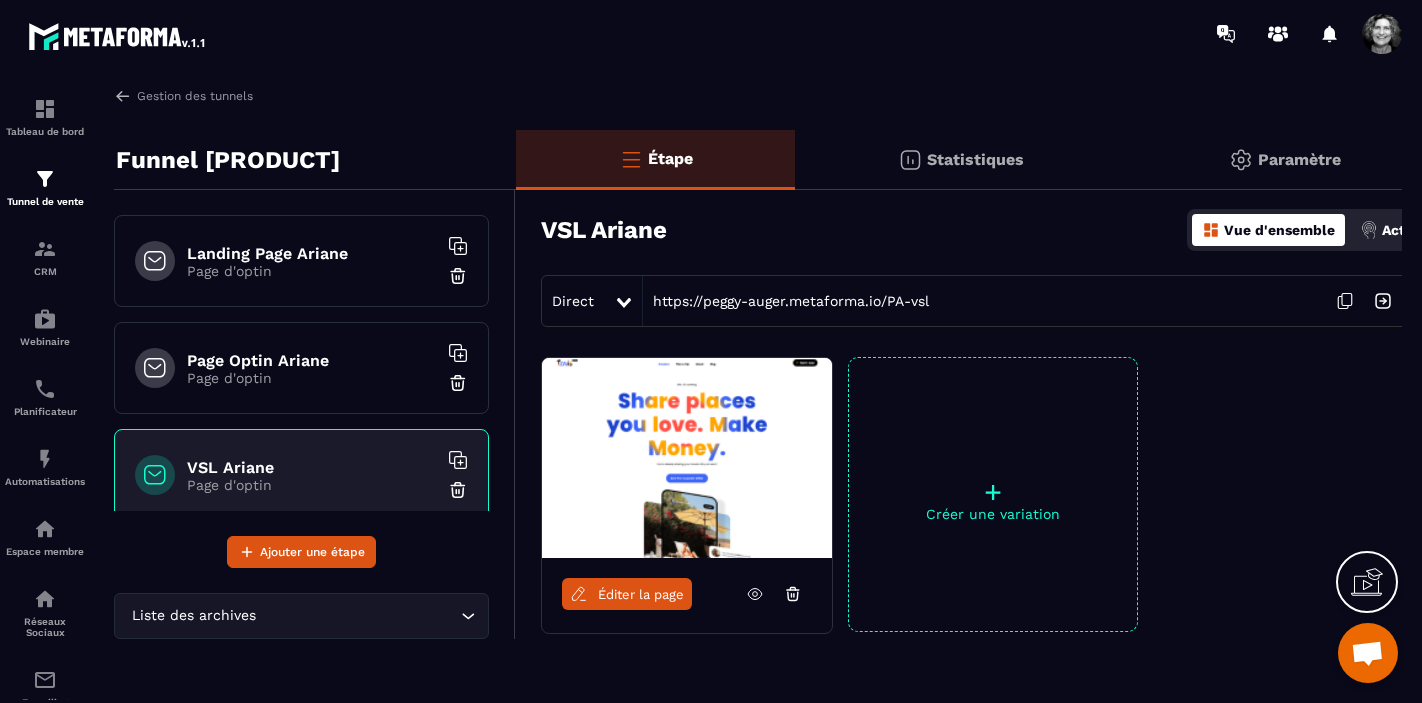 scroll, scrollTop: 0, scrollLeft: 0, axis: both 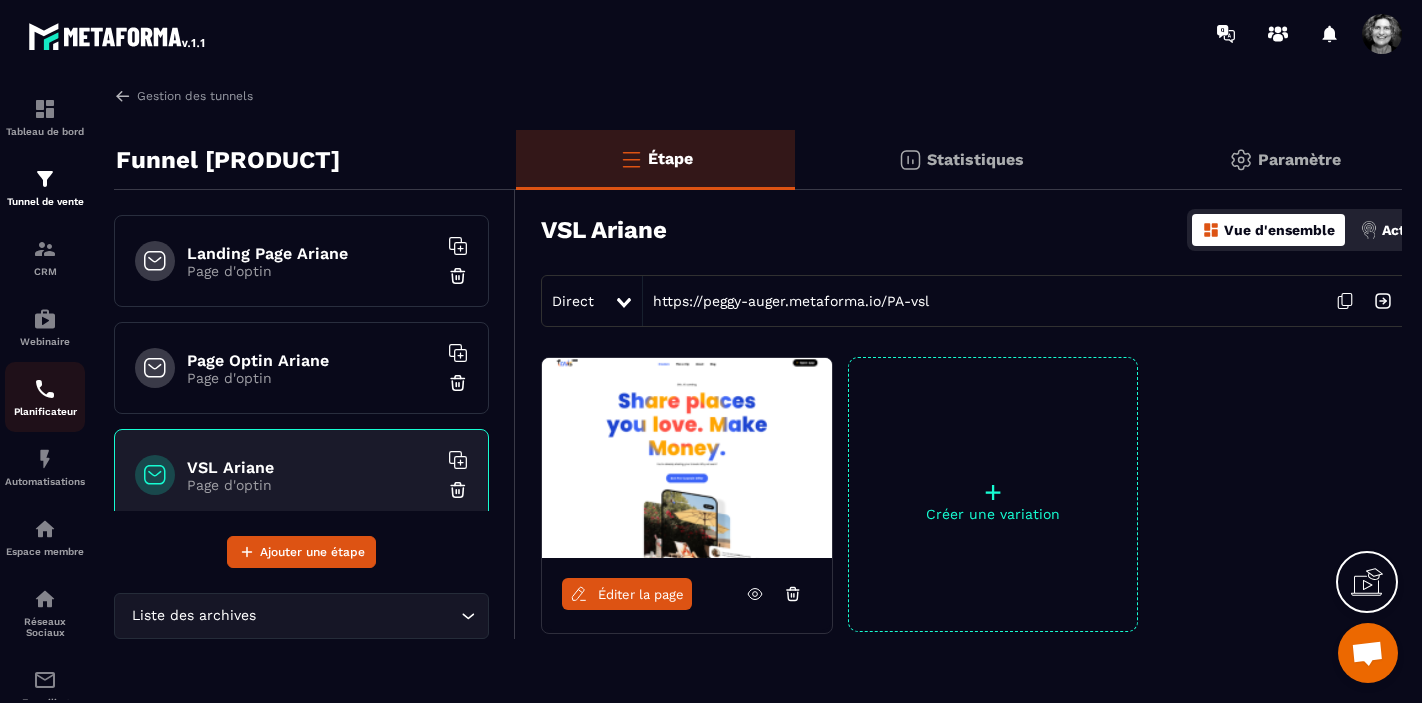 click at bounding box center (45, 389) 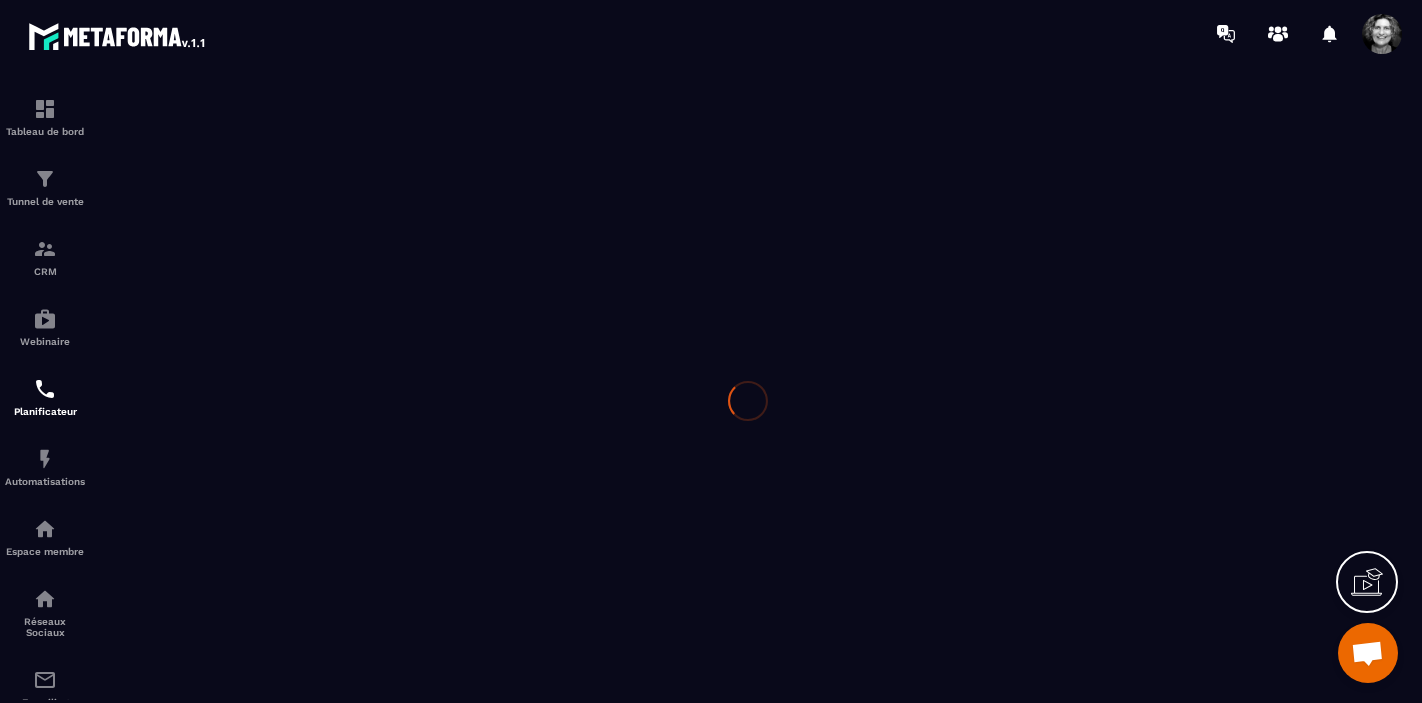 scroll, scrollTop: 0, scrollLeft: 0, axis: both 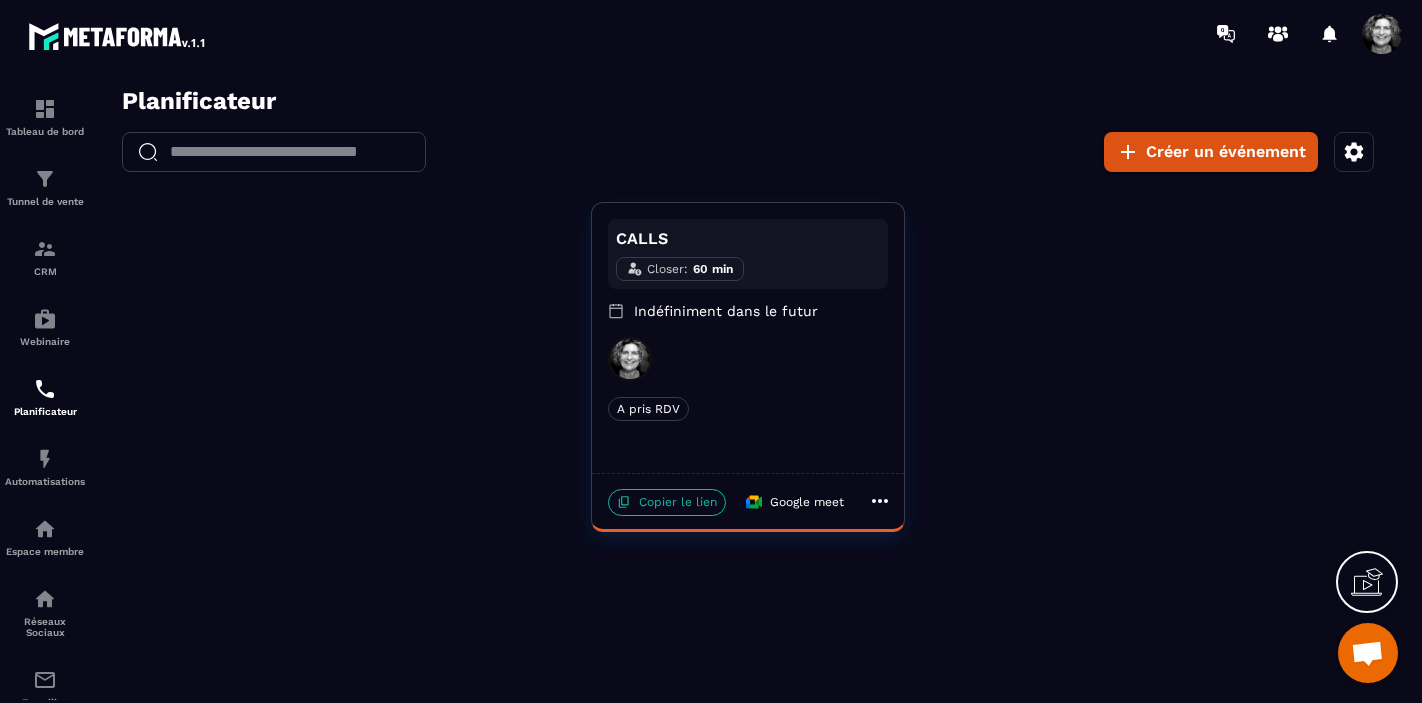 click on "Copier le lien" at bounding box center (667, 502) 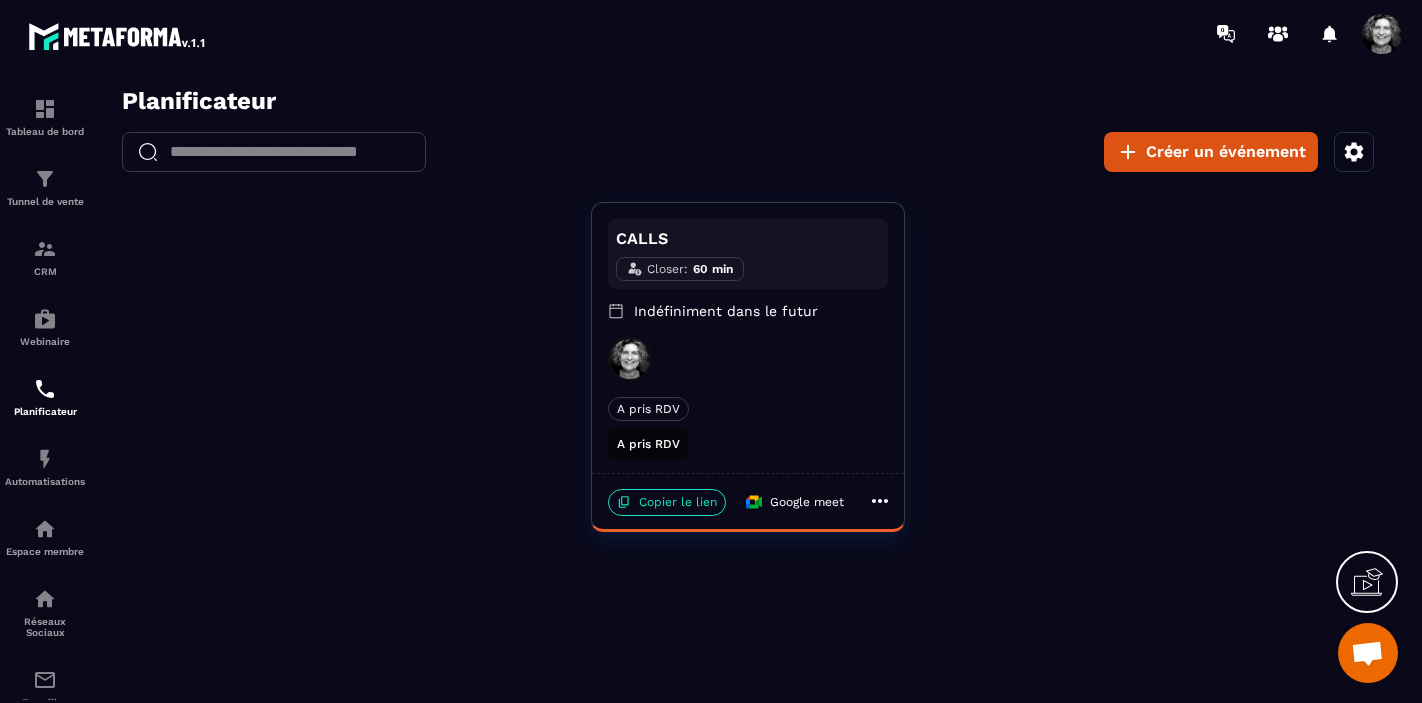 click on "A pris RDV" at bounding box center [648, 438] 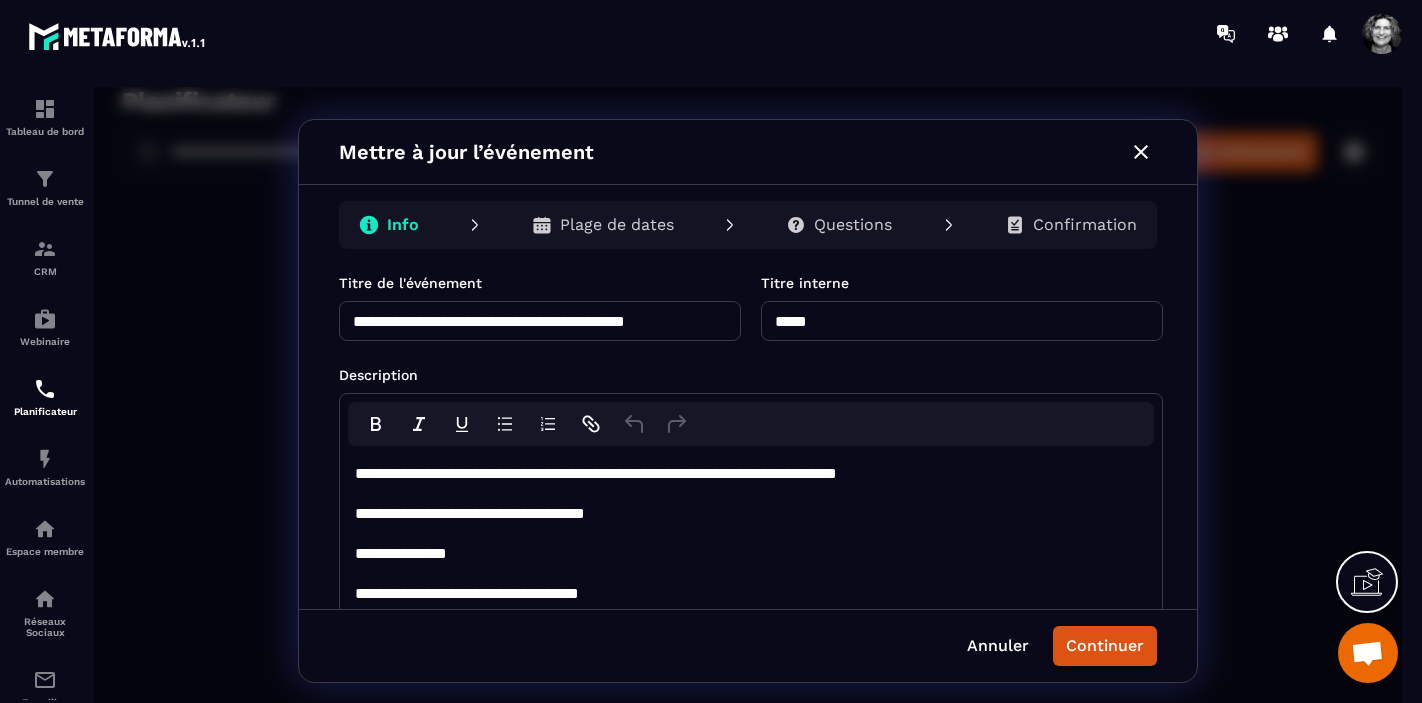 click 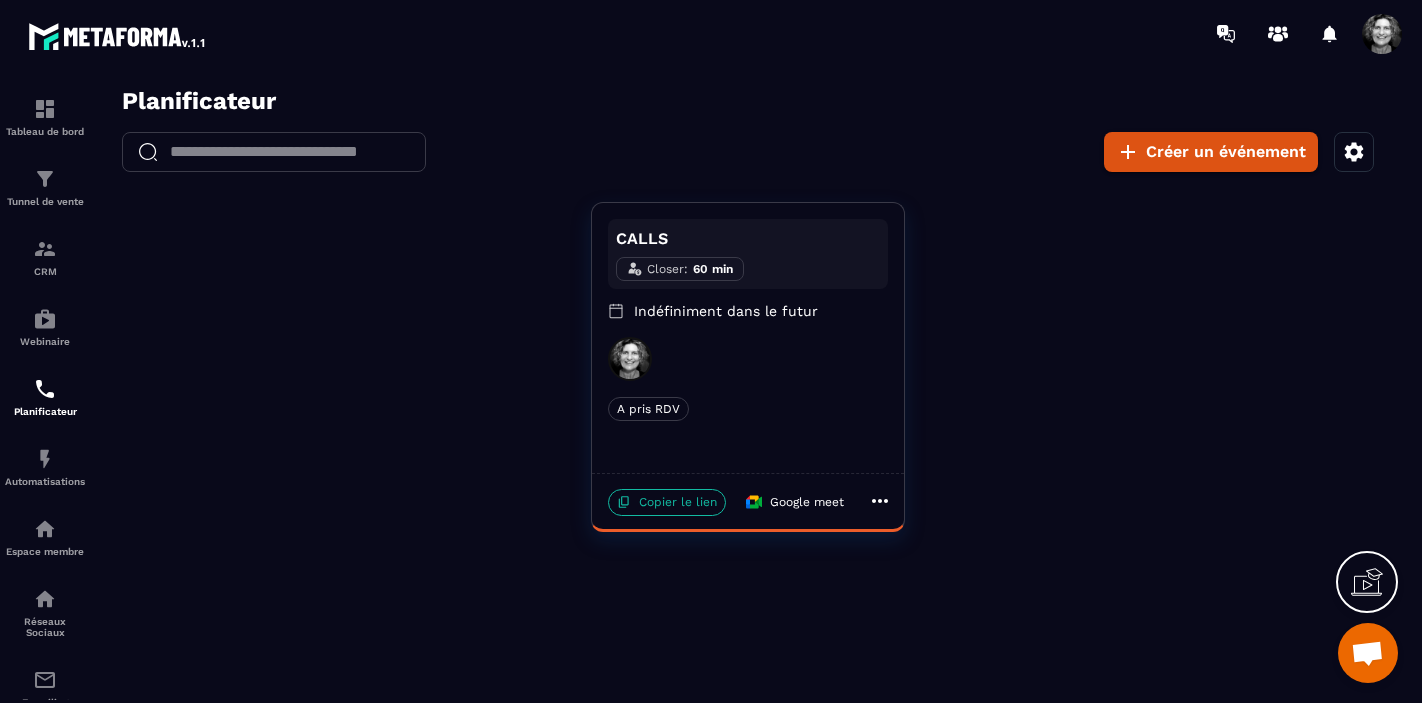 click on "Copier le lien" at bounding box center [667, 502] 